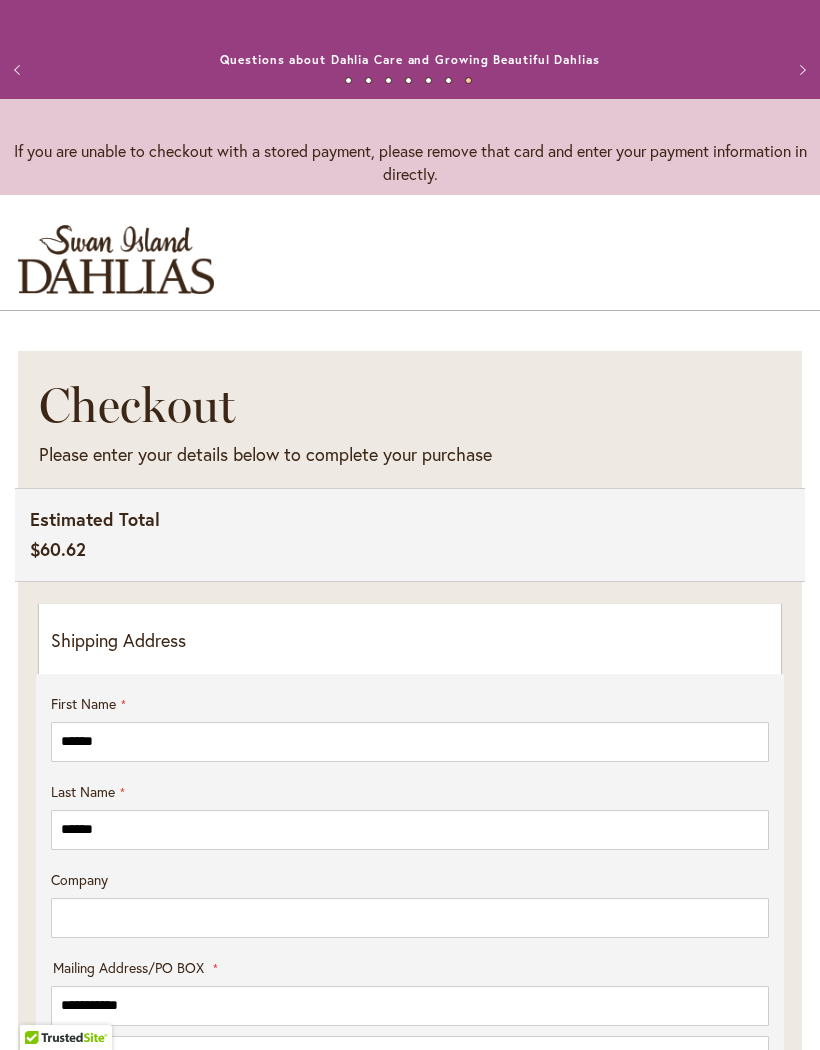 select on "**" 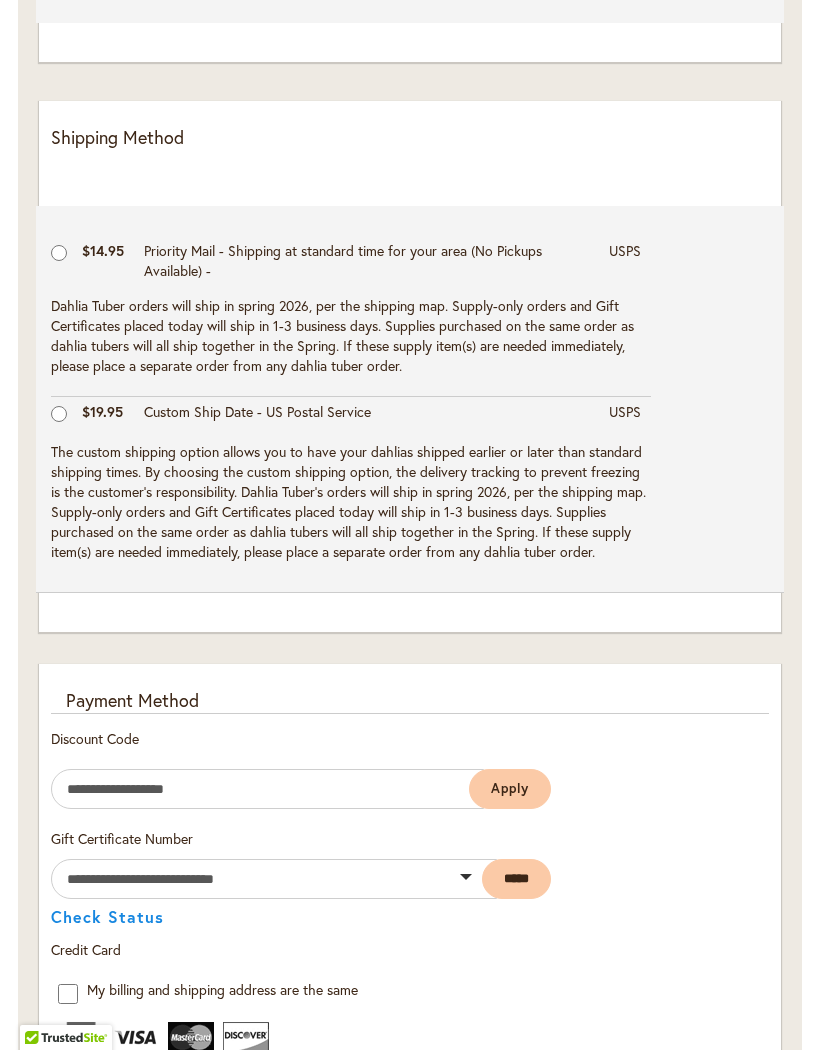 scroll, scrollTop: 1628, scrollLeft: 0, axis: vertical 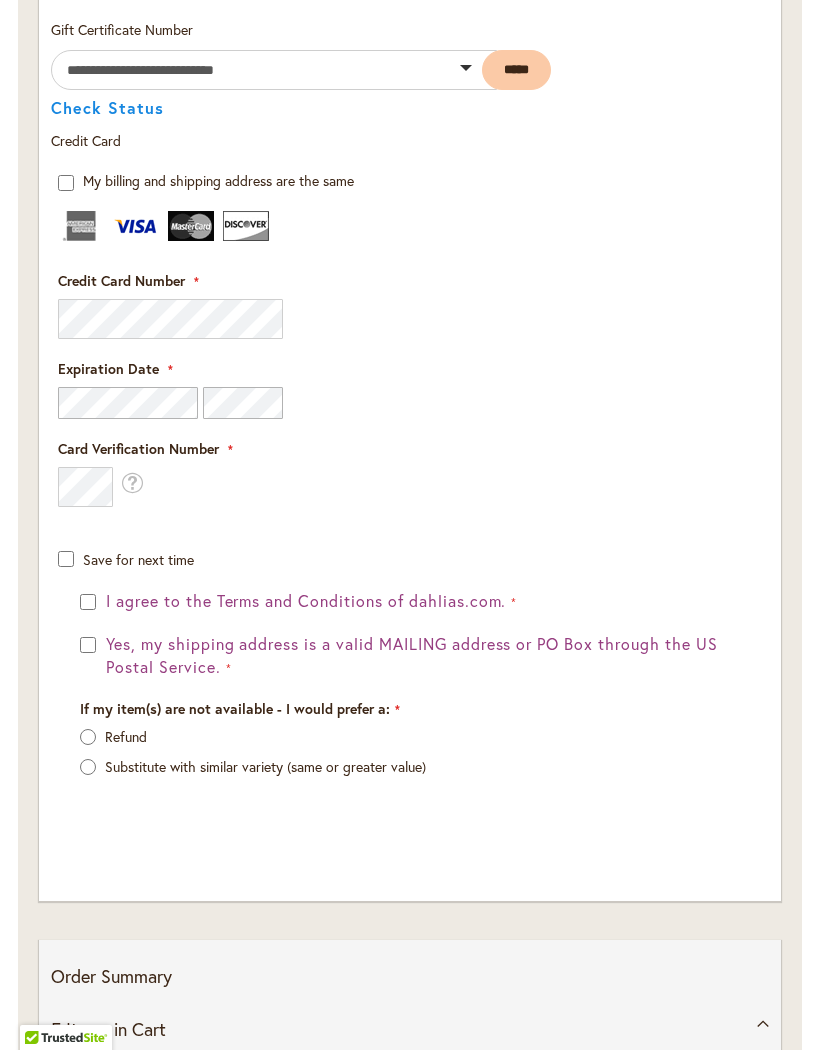 click on "I agree to the Terms and Conditions of dahlias.com." at bounding box center [309, 601] 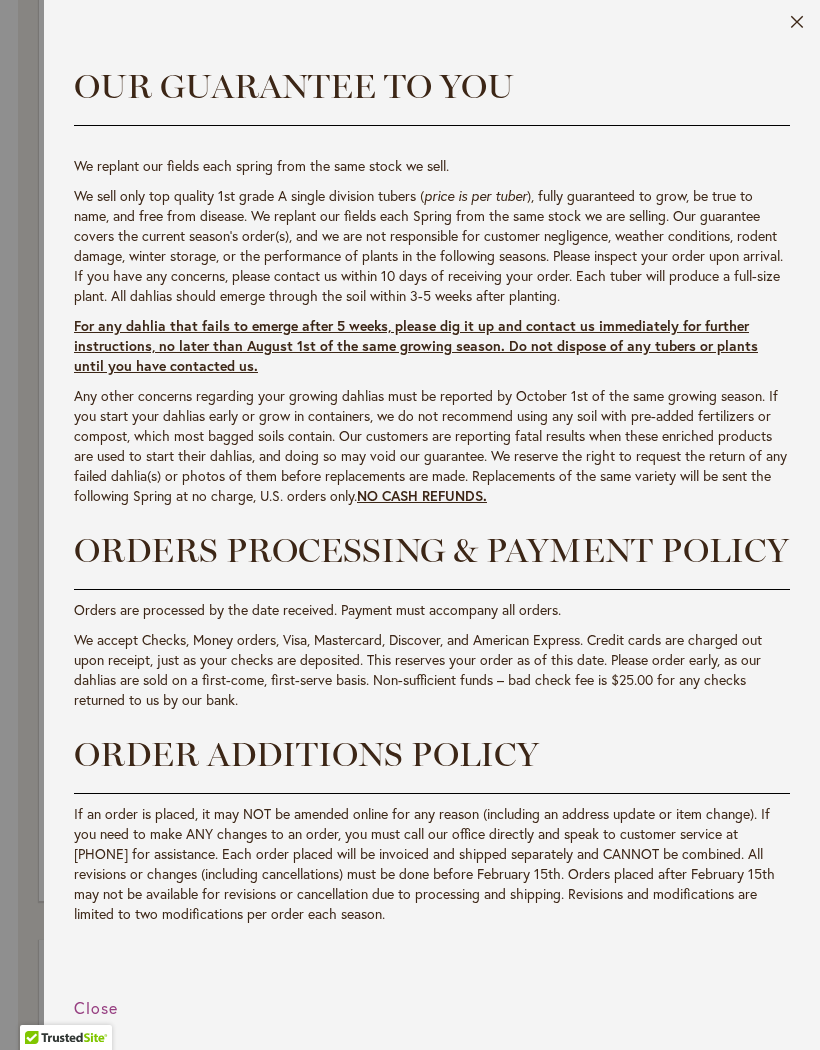 click on "Close" at bounding box center [797, 26] 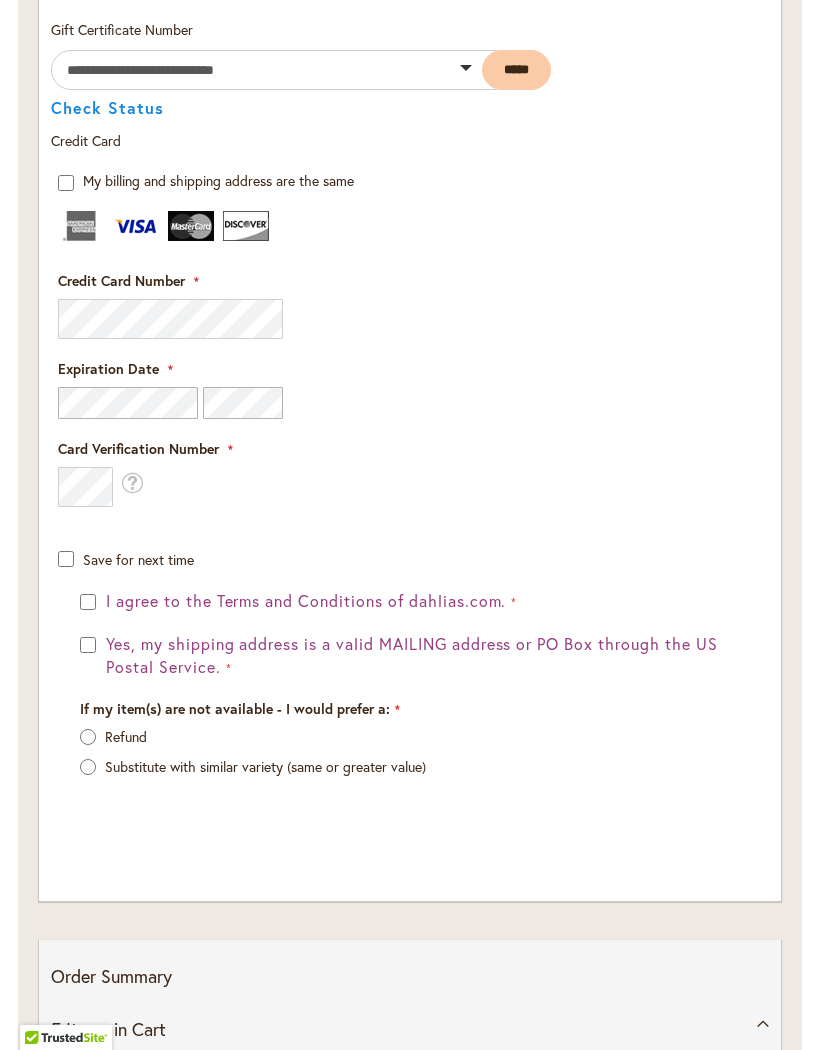 click on "I agree to the Terms and Conditions of dahlias.com." at bounding box center [309, 601] 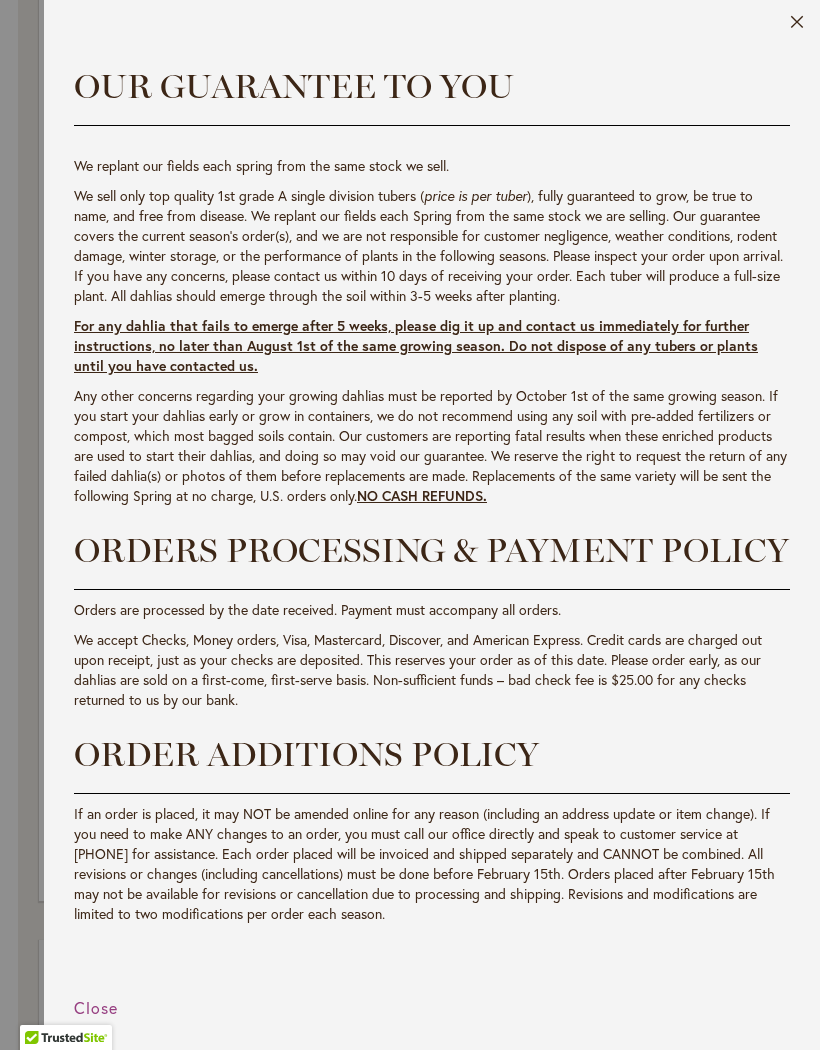 scroll, scrollTop: 0, scrollLeft: 0, axis: both 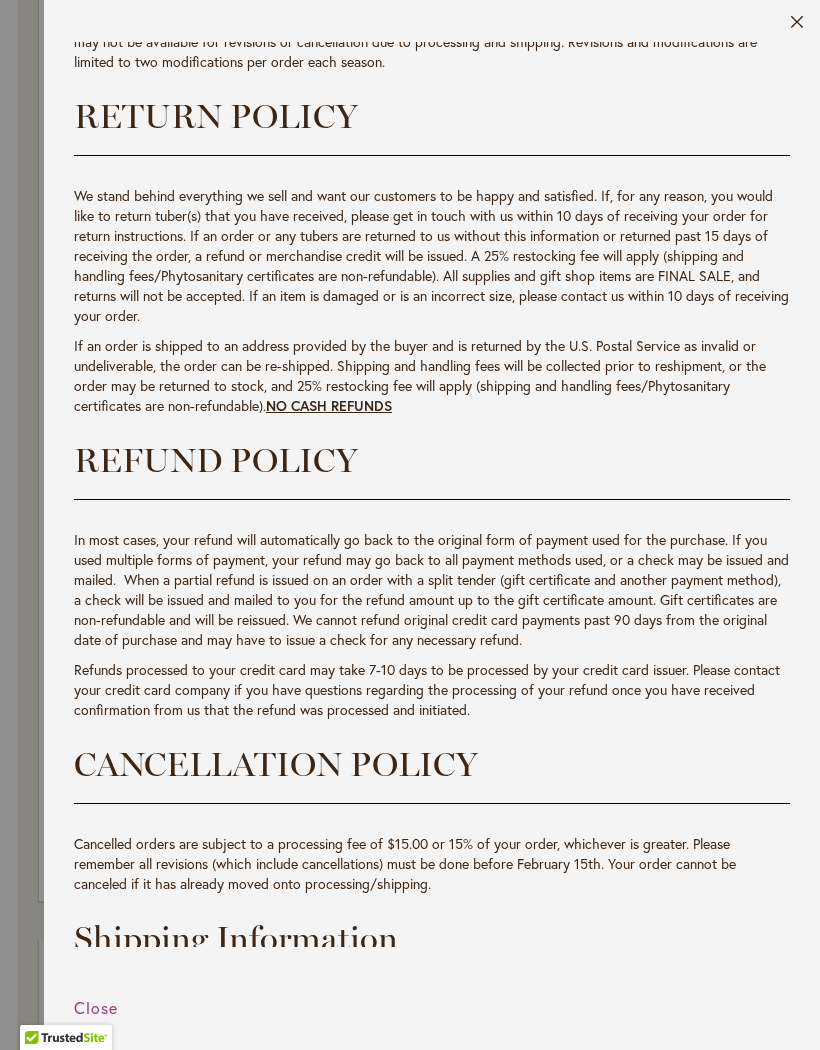 click on "Close" at bounding box center (797, 26) 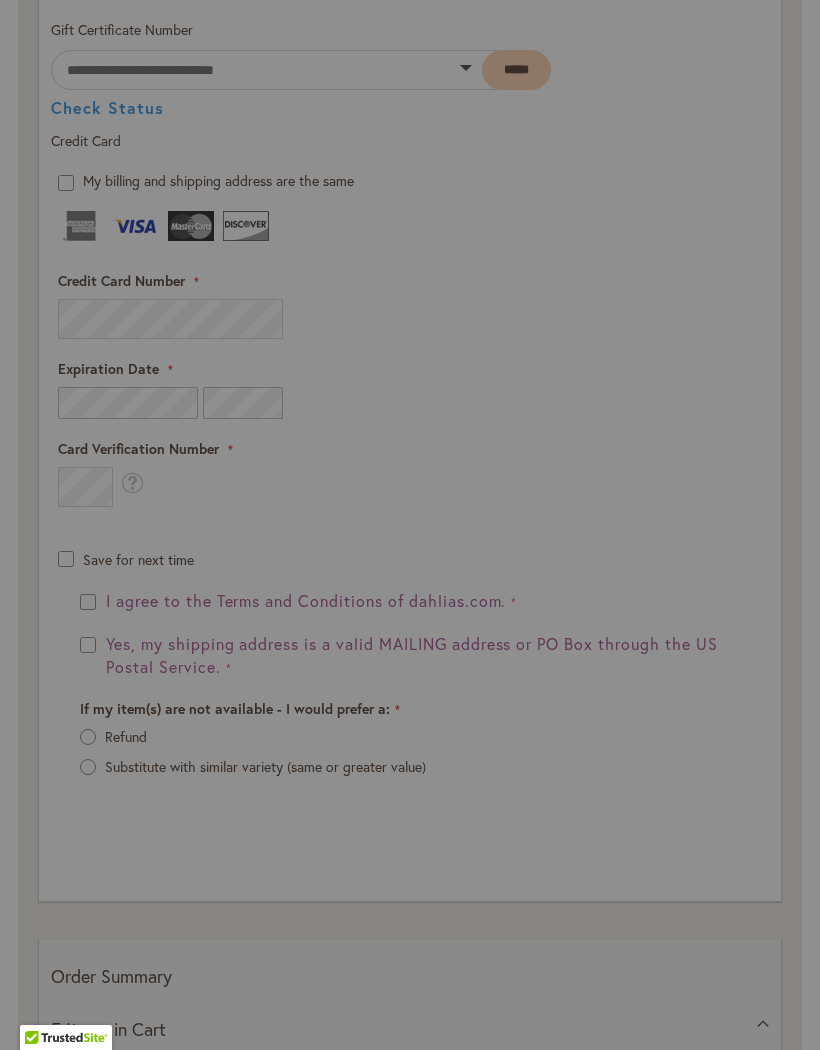 scroll, scrollTop: 807, scrollLeft: 0, axis: vertical 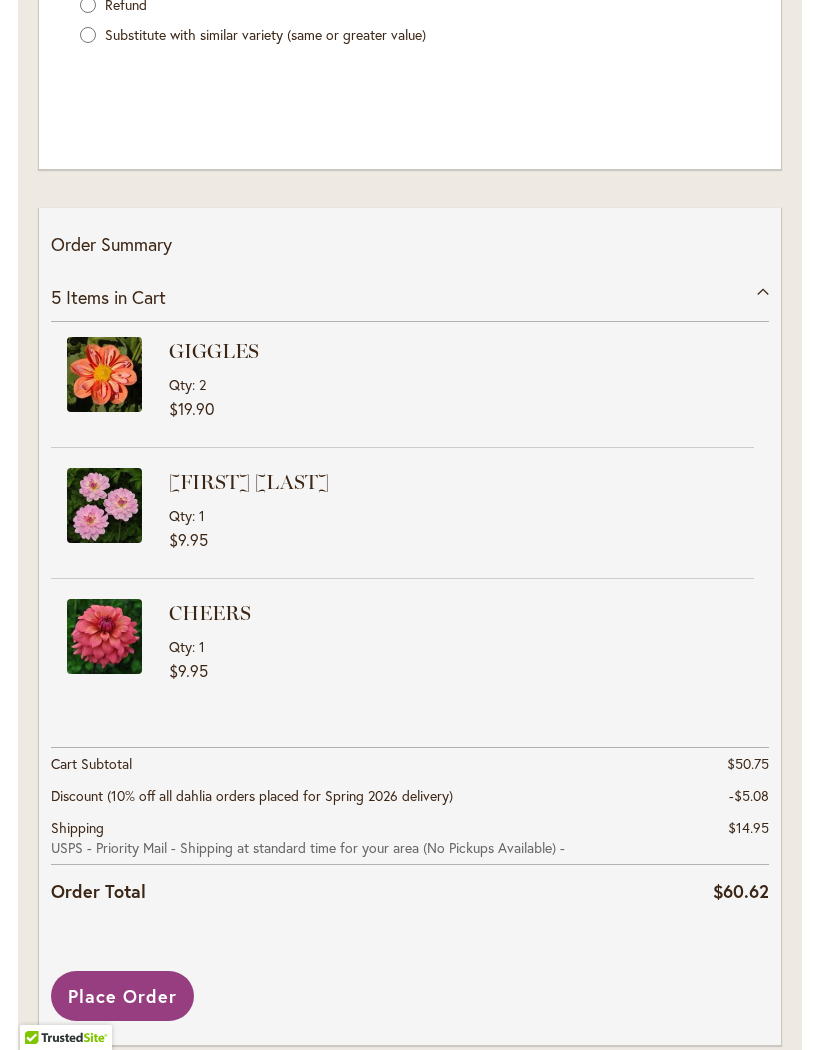 click on "Place Order" at bounding box center (122, 996) 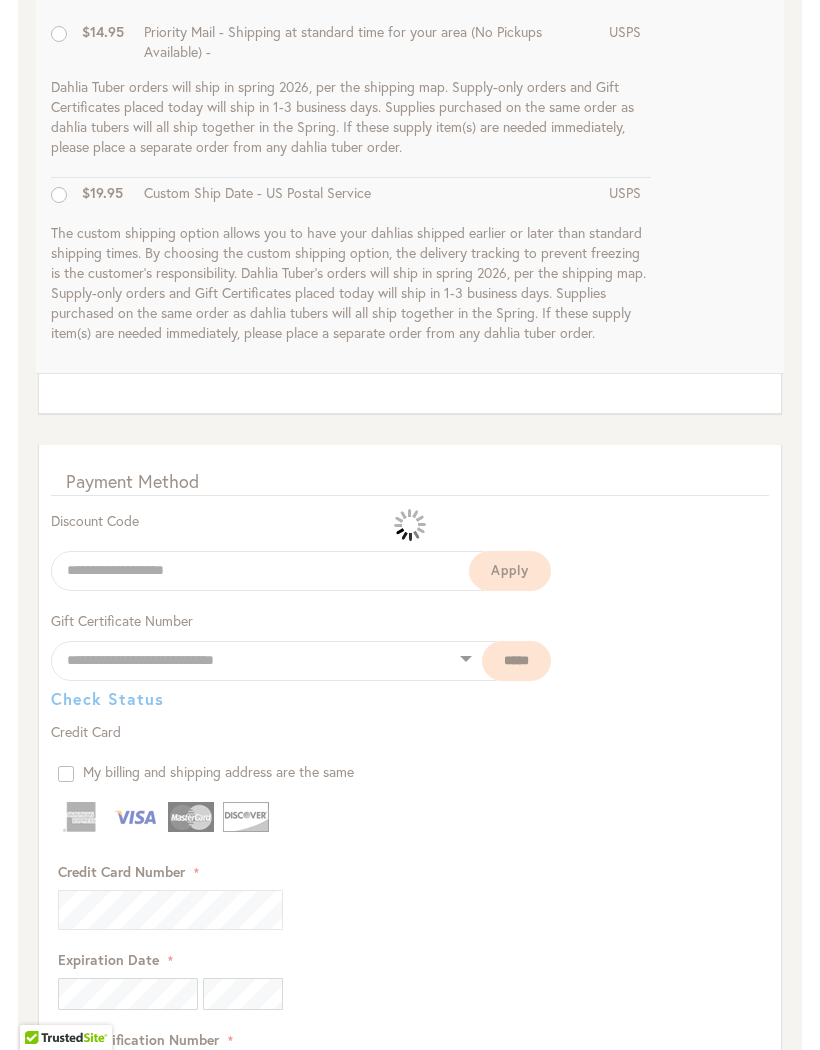 scroll, scrollTop: 595, scrollLeft: 0, axis: vertical 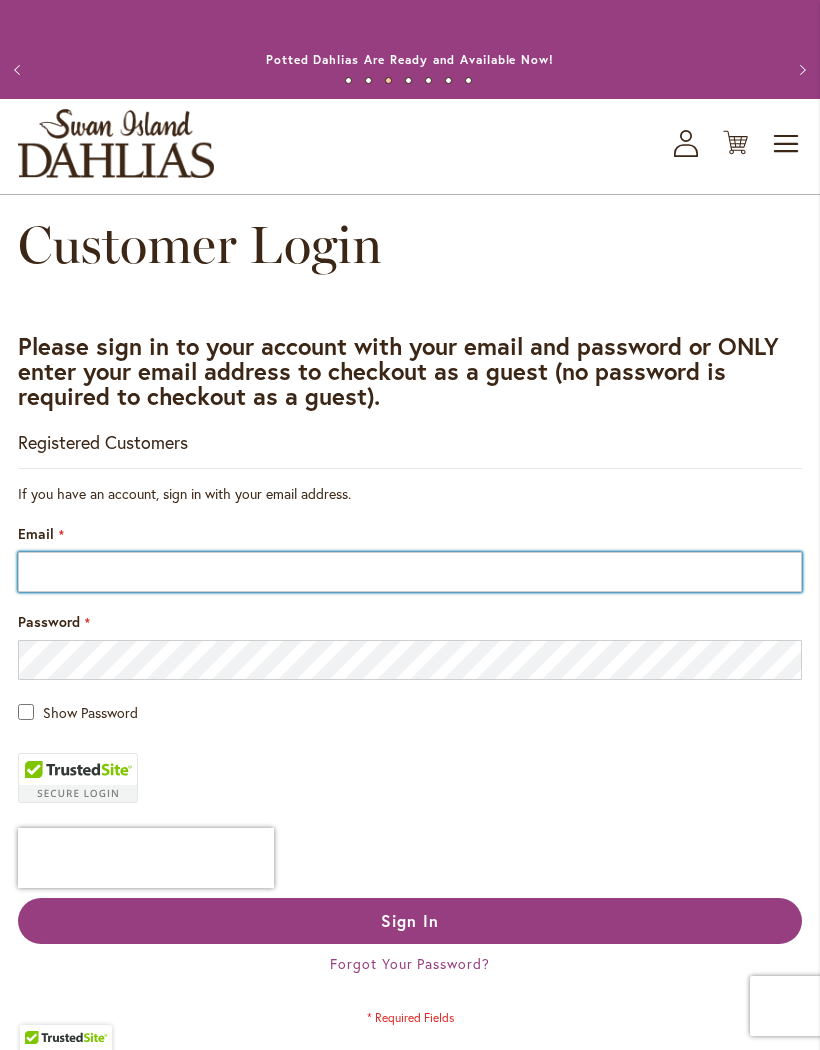 click on "Email" at bounding box center (410, 572) 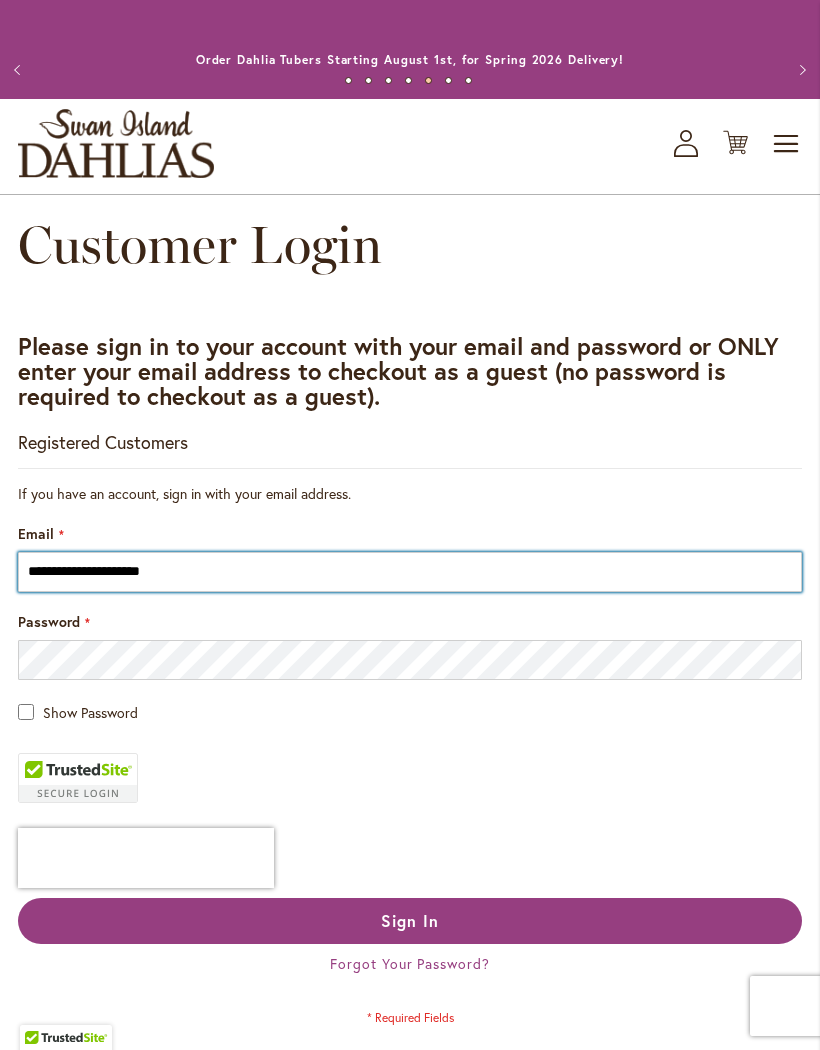 type on "**********" 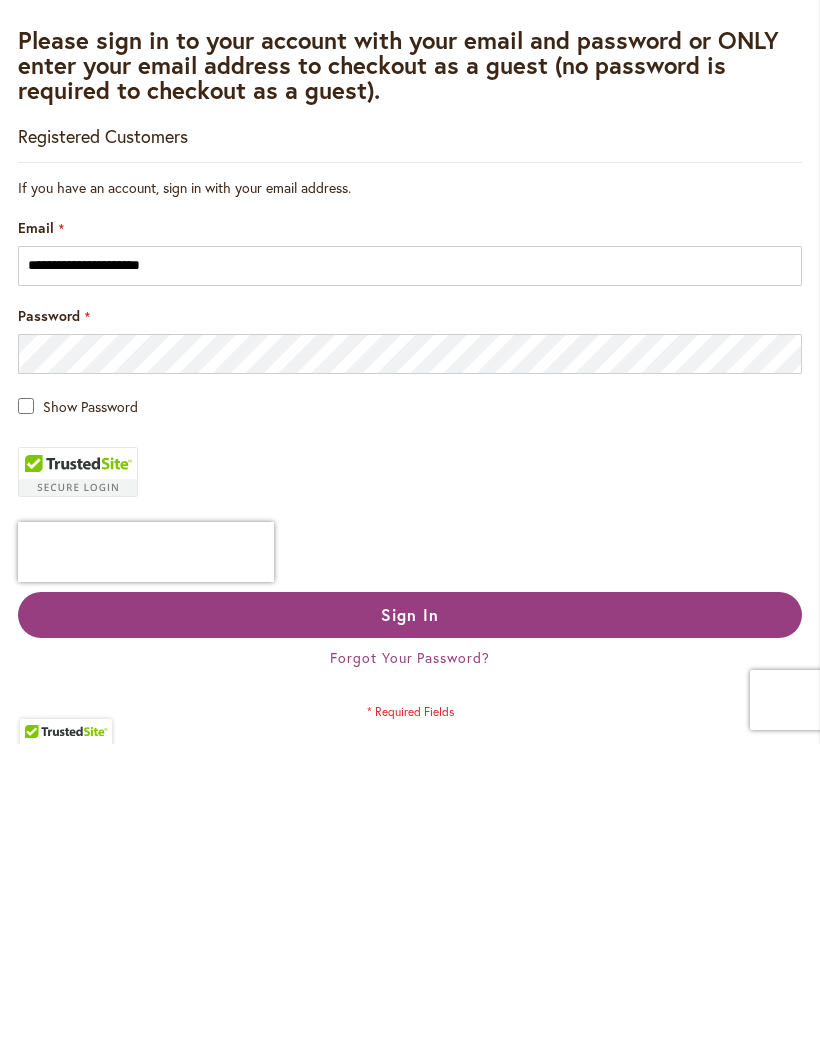 scroll, scrollTop: 306, scrollLeft: 0, axis: vertical 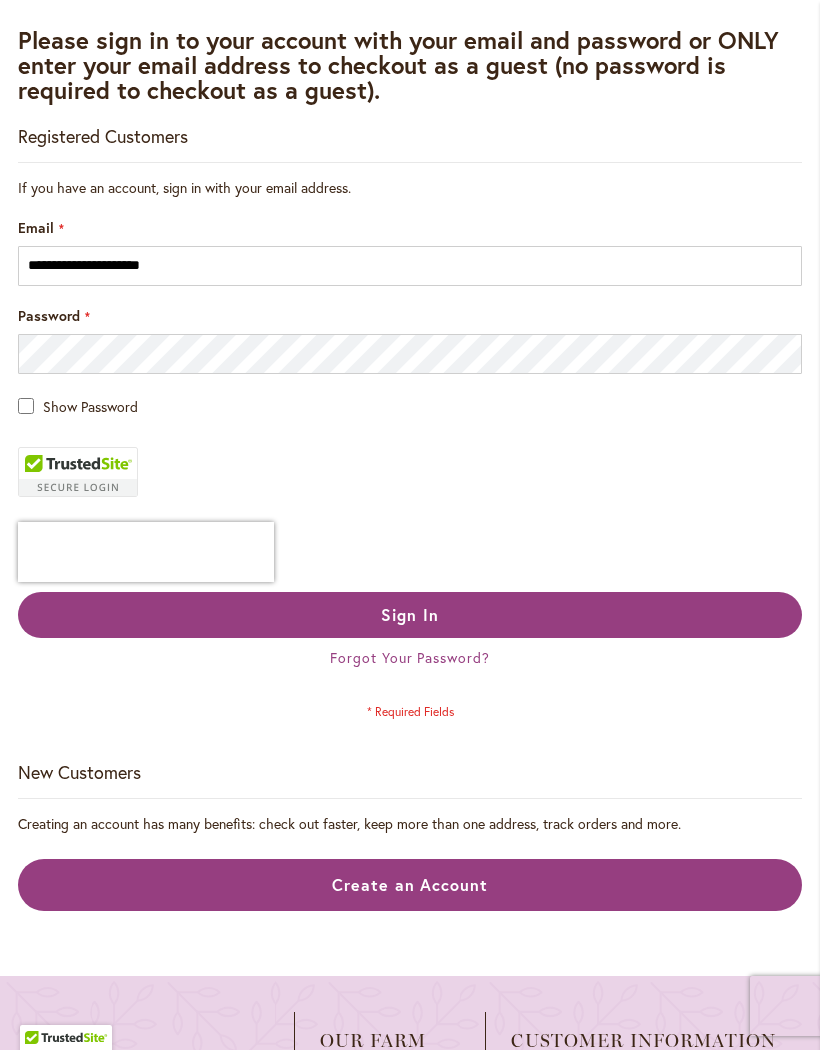 click on "Sign In" at bounding box center (410, 615) 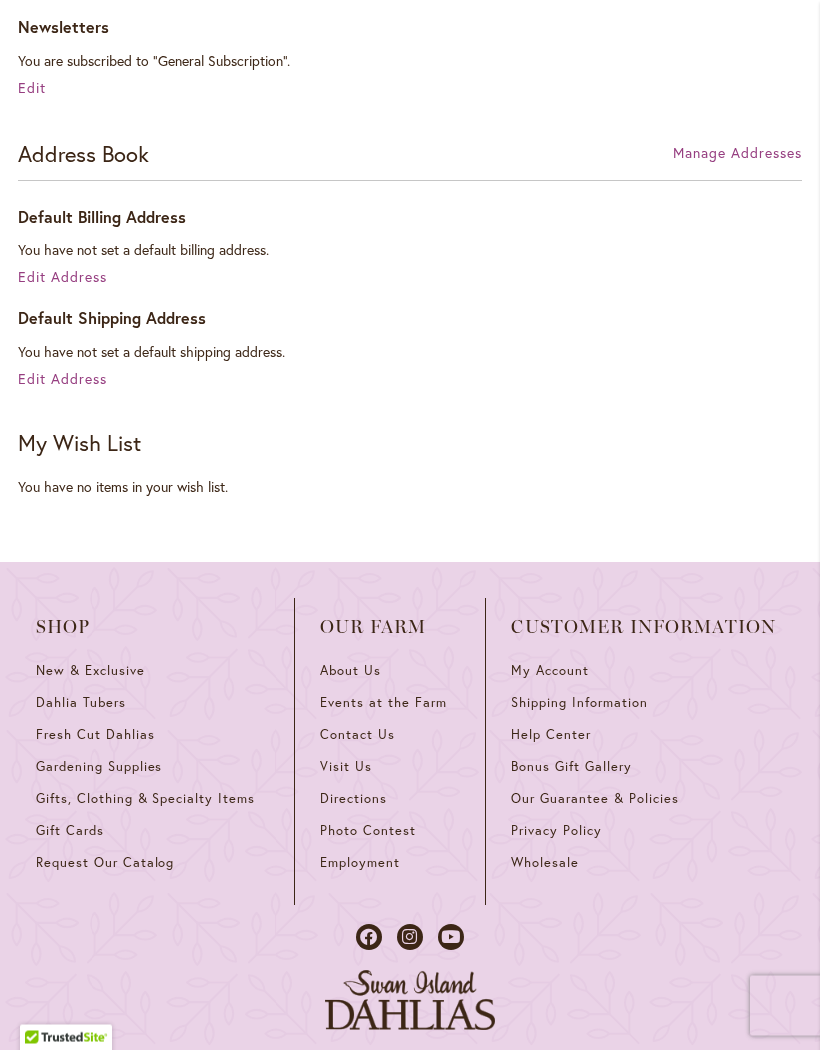 scroll, scrollTop: 509, scrollLeft: 0, axis: vertical 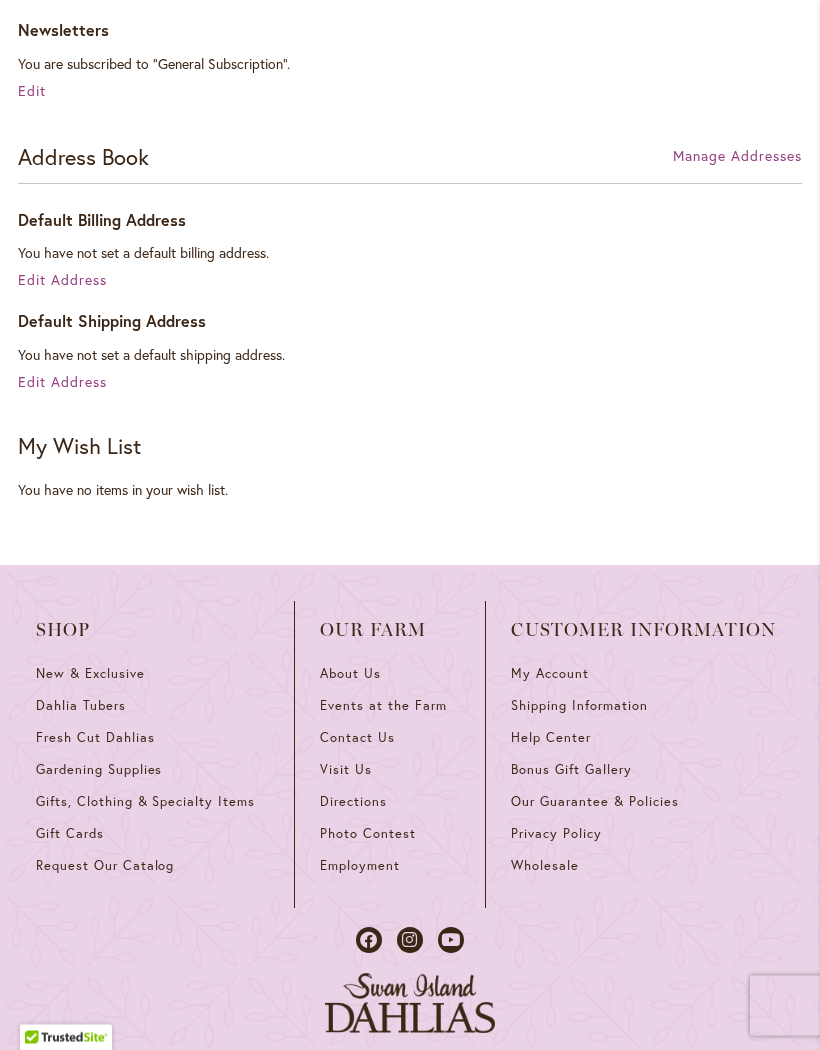 click on "My Account" at bounding box center (550, 674) 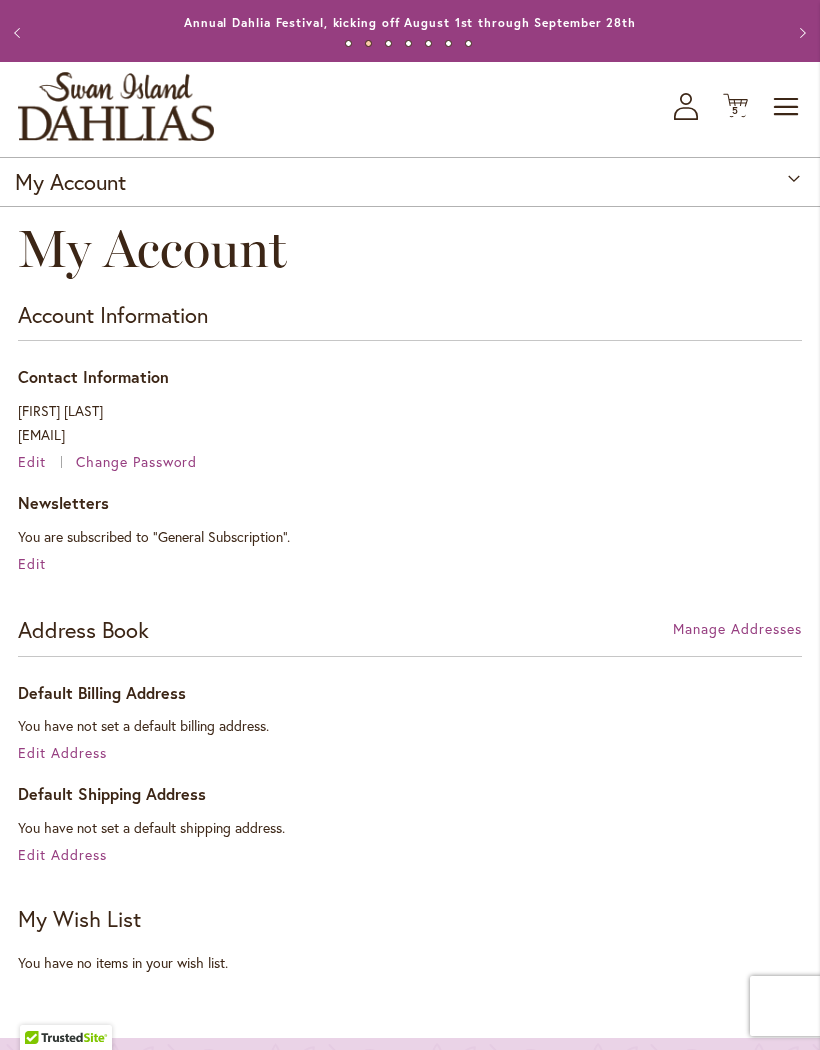 scroll, scrollTop: 0, scrollLeft: 0, axis: both 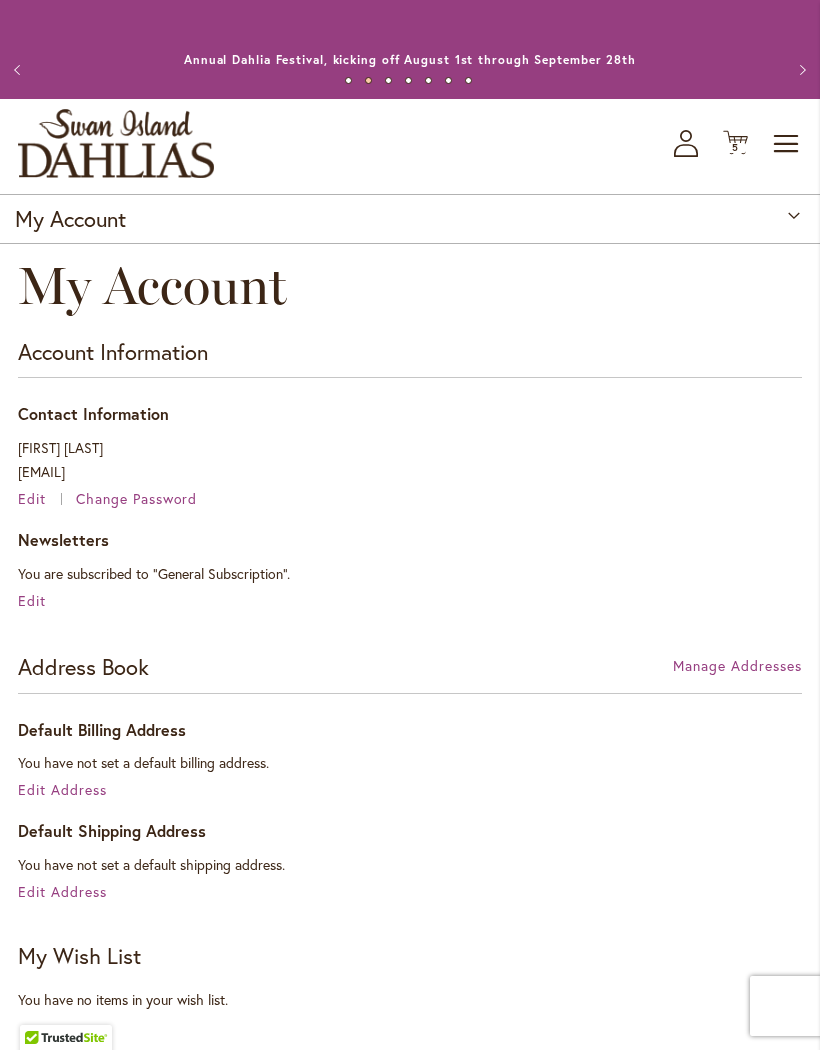 click on "Toggle Nav" at bounding box center [787, 144] 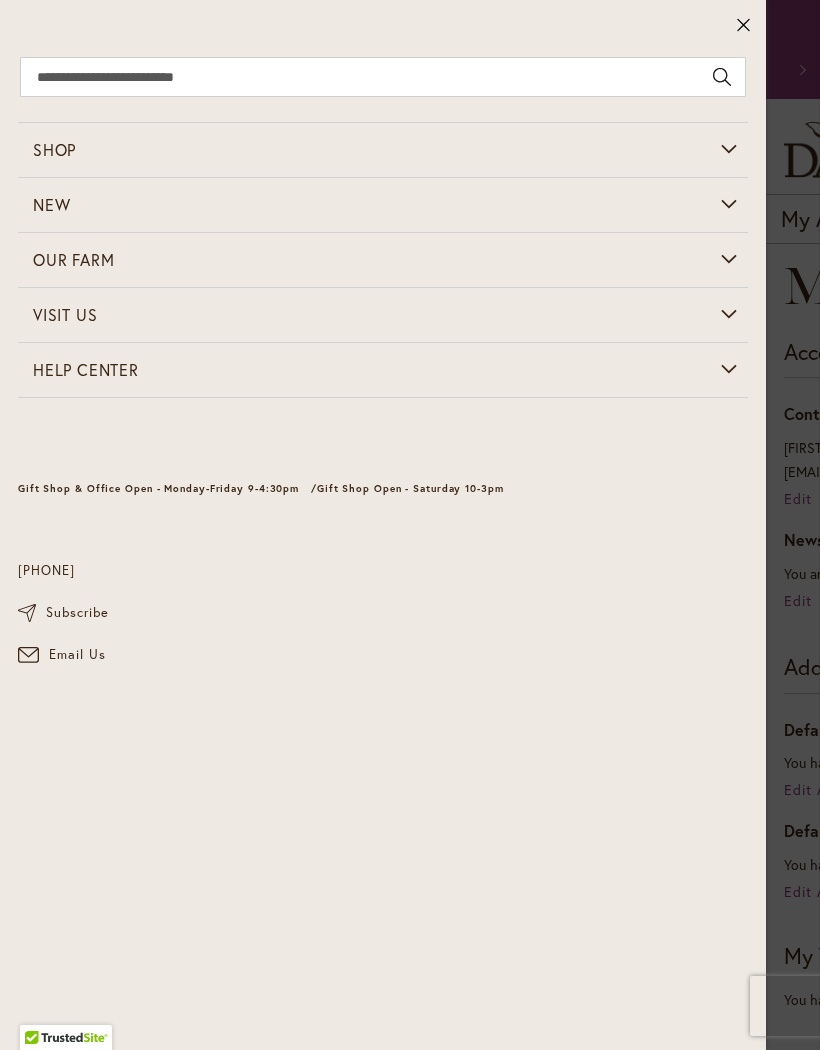 click 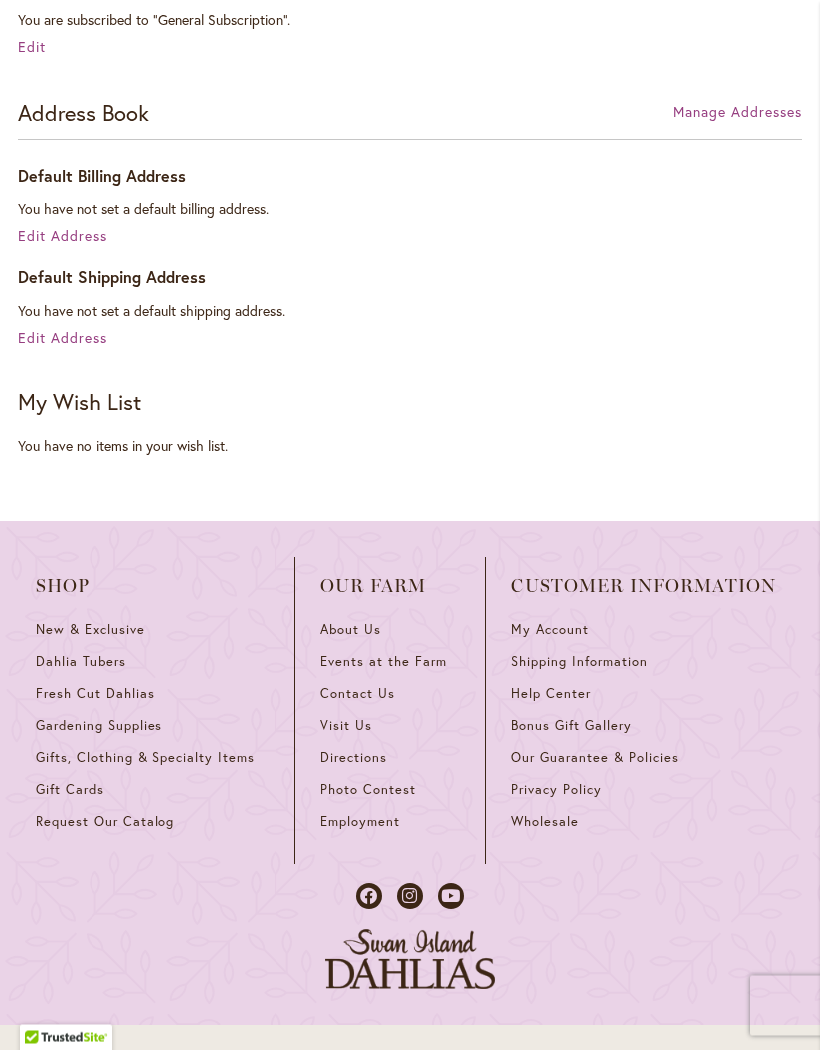 scroll, scrollTop: 554, scrollLeft: 0, axis: vertical 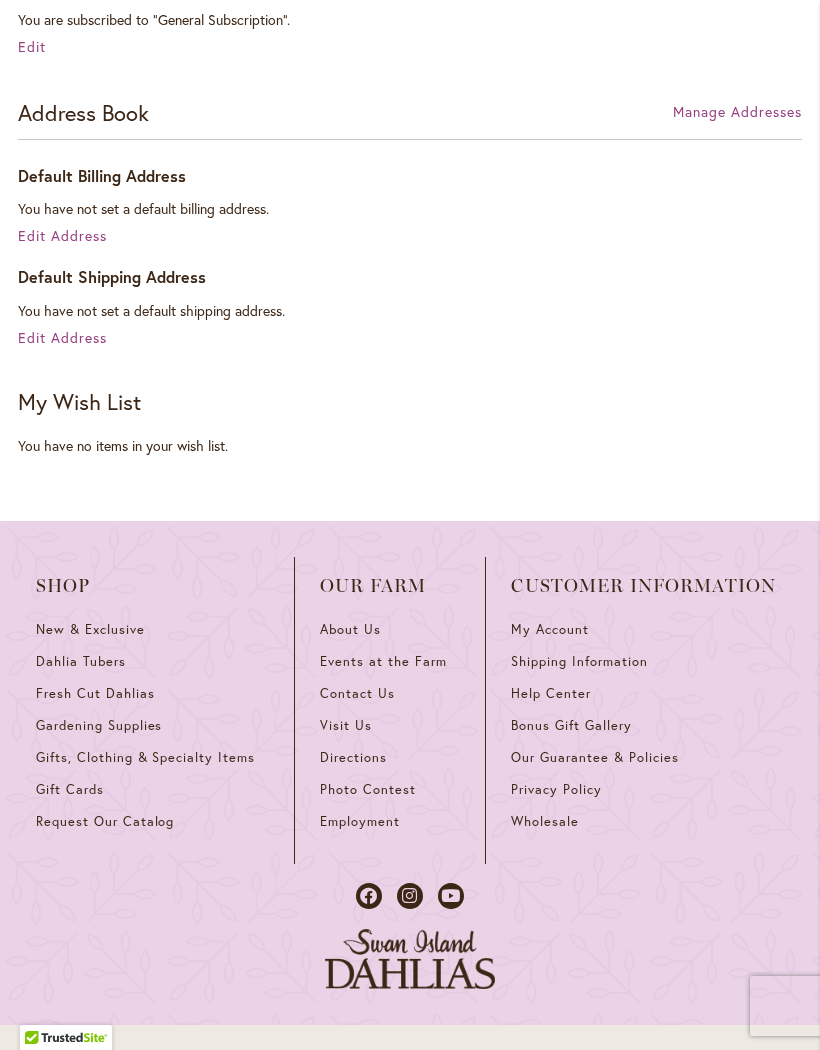 click on "My Account" at bounding box center [550, 629] 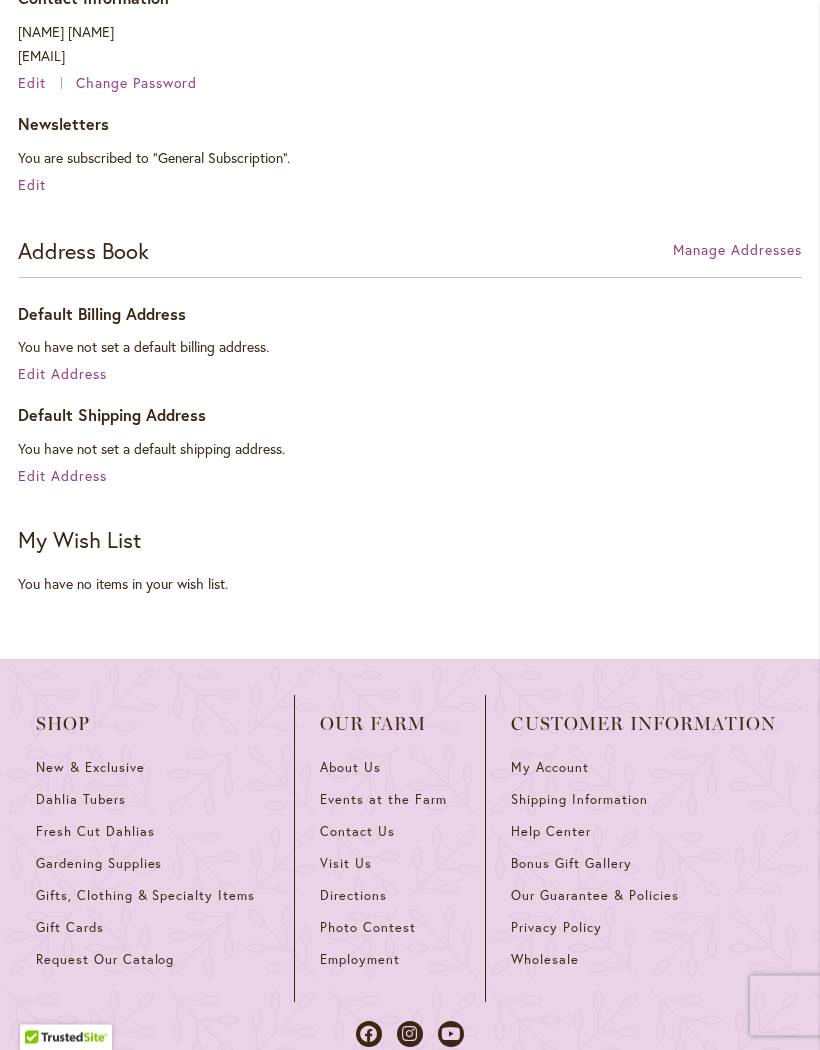 scroll, scrollTop: 429, scrollLeft: 0, axis: vertical 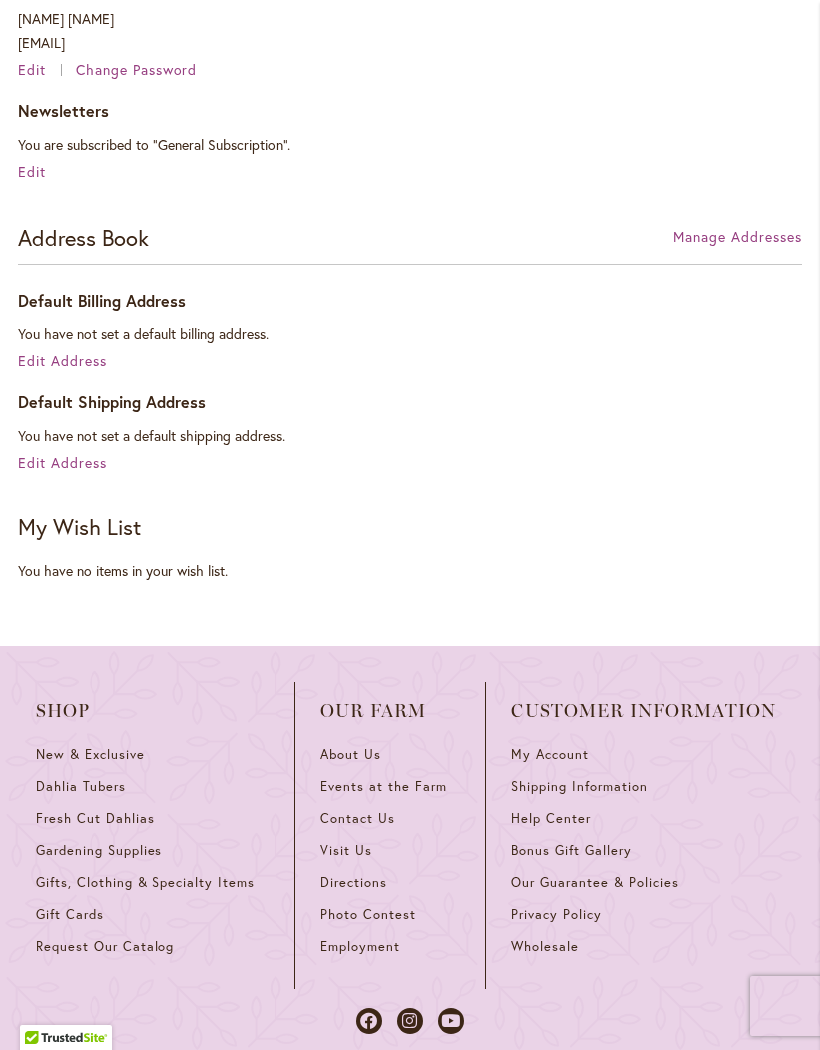 click on "Dahlia Tubers" at bounding box center [81, 786] 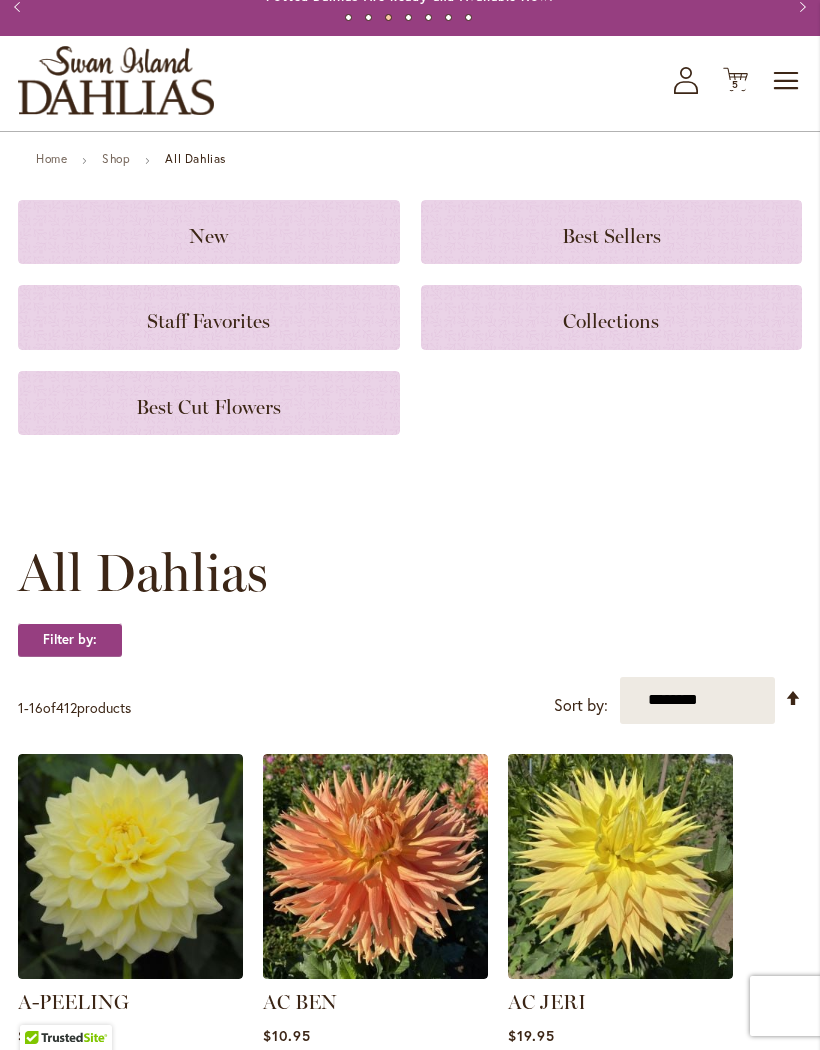 scroll, scrollTop: 0, scrollLeft: 0, axis: both 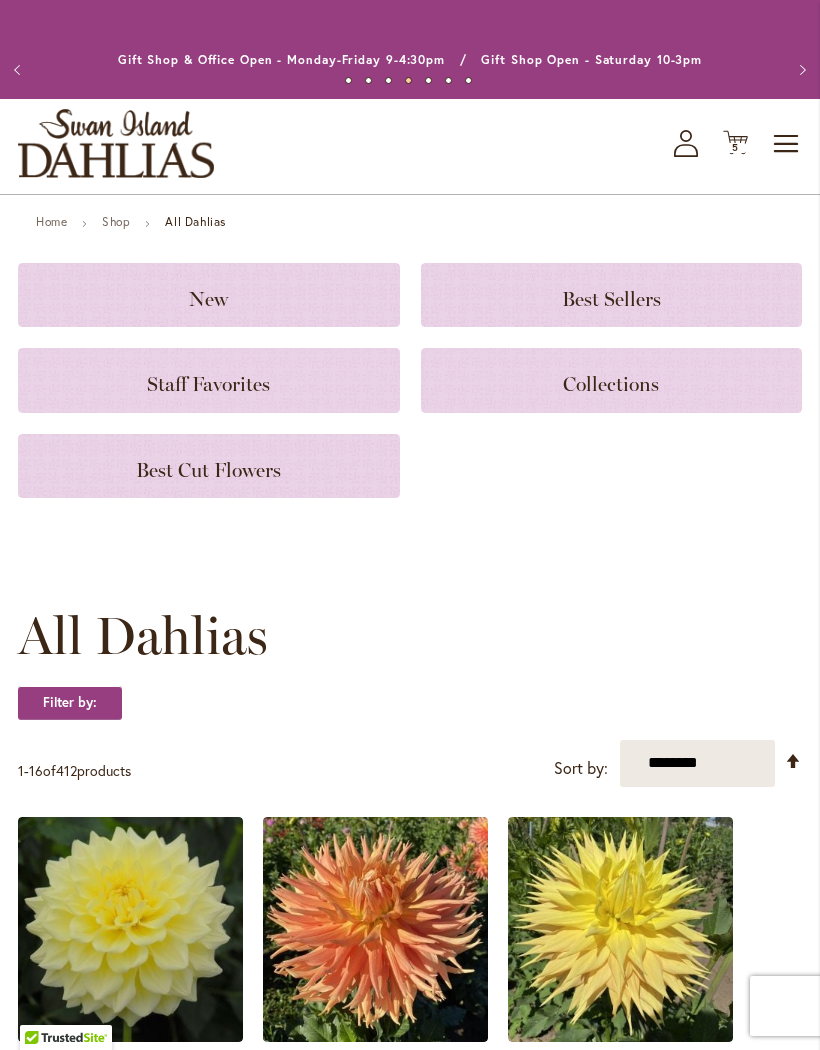 click on "Cart
.cls-1 {
fill: #231f20;
}" 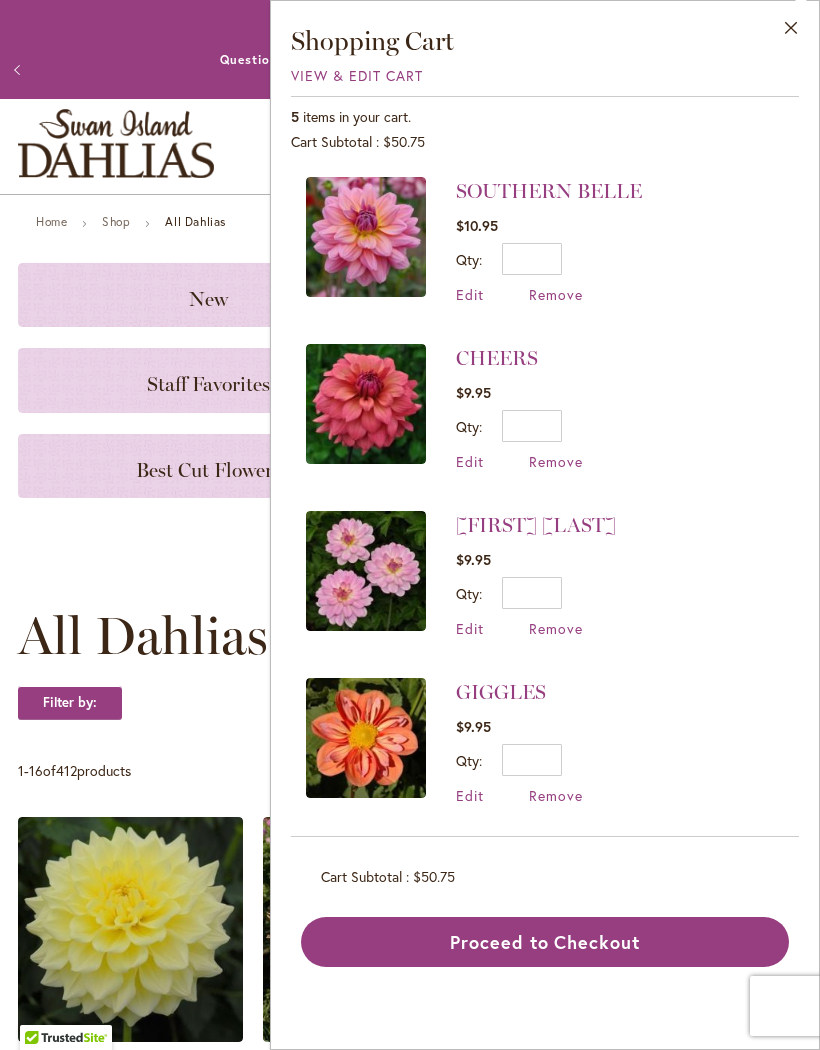 click on "Remove" at bounding box center [556, 294] 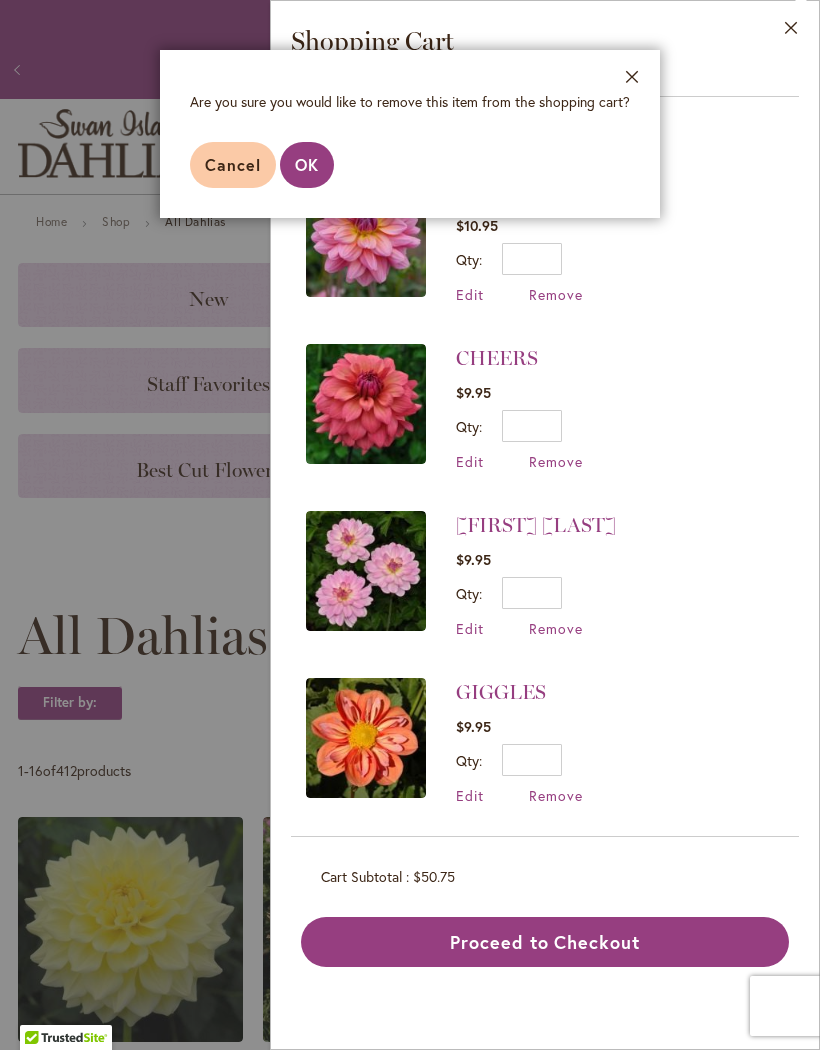 click on "OK" at bounding box center [307, 164] 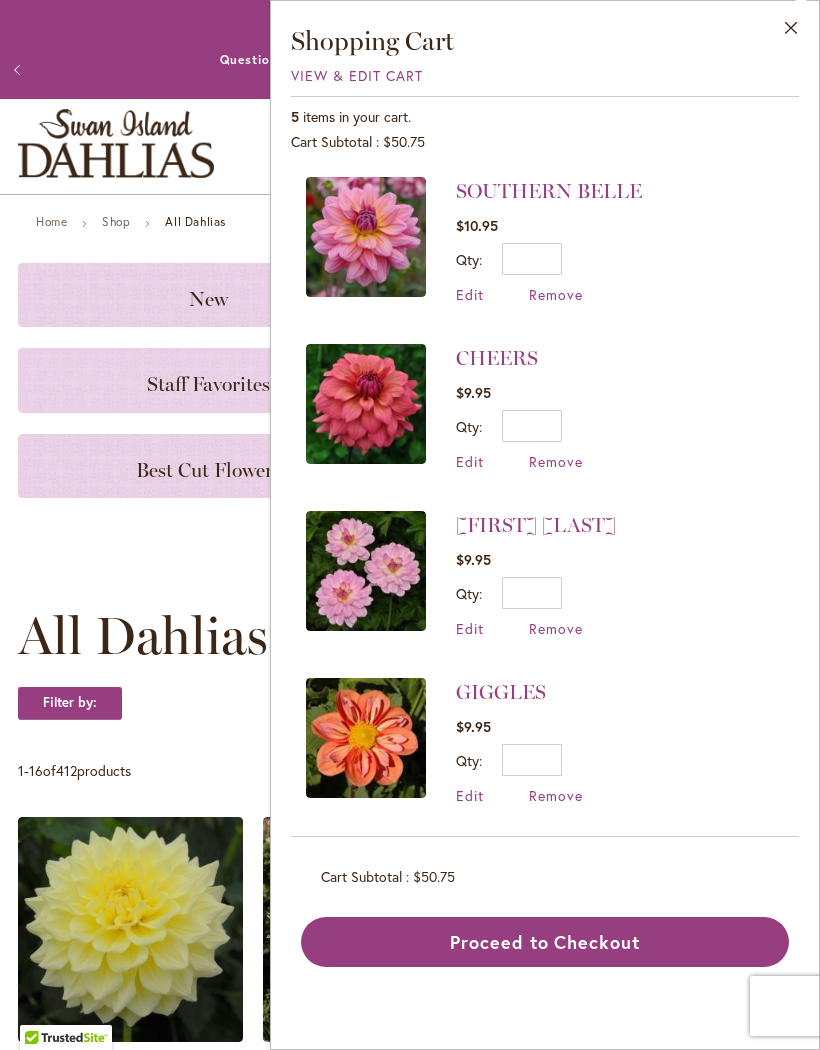 click on "Proceed to Checkout" at bounding box center (545, 942) 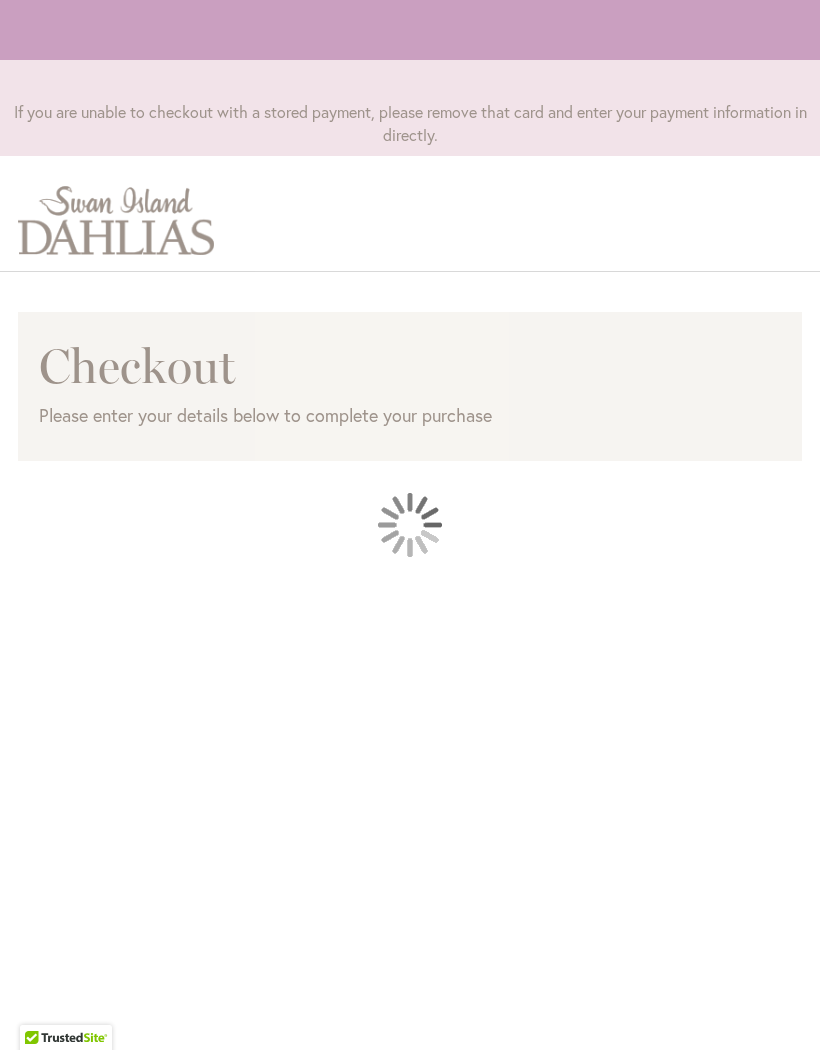 scroll, scrollTop: 0, scrollLeft: 0, axis: both 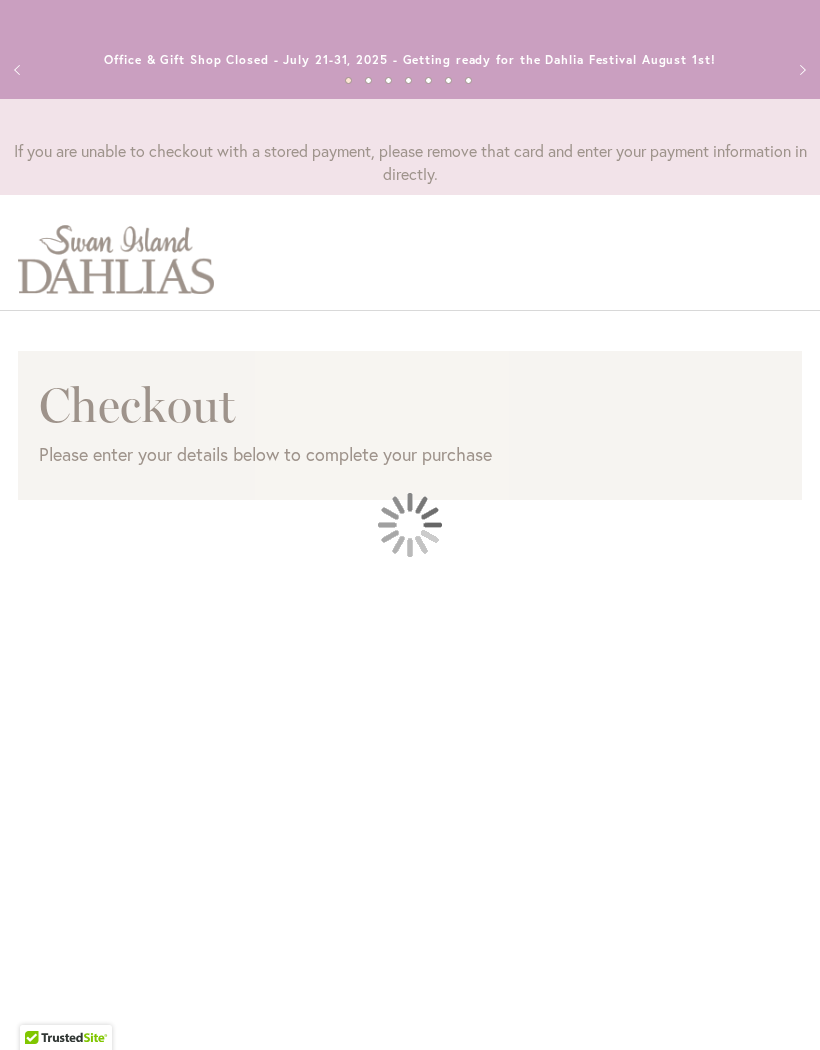 select on "**" 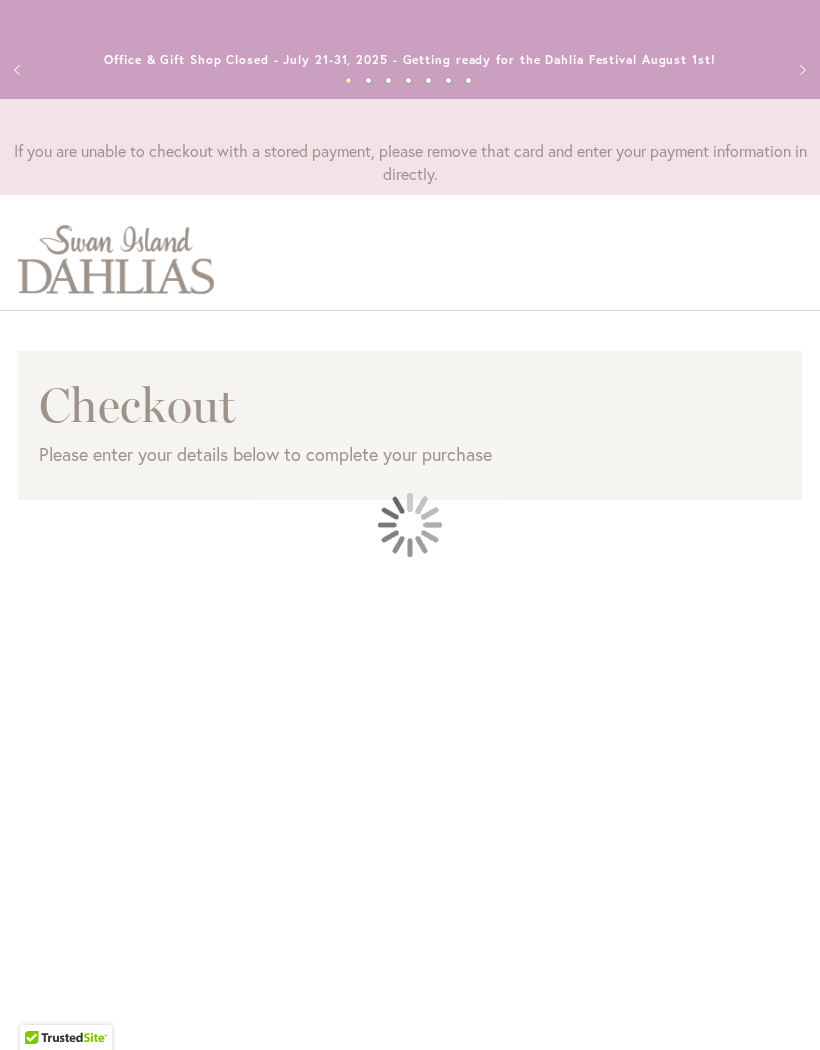 select on "**" 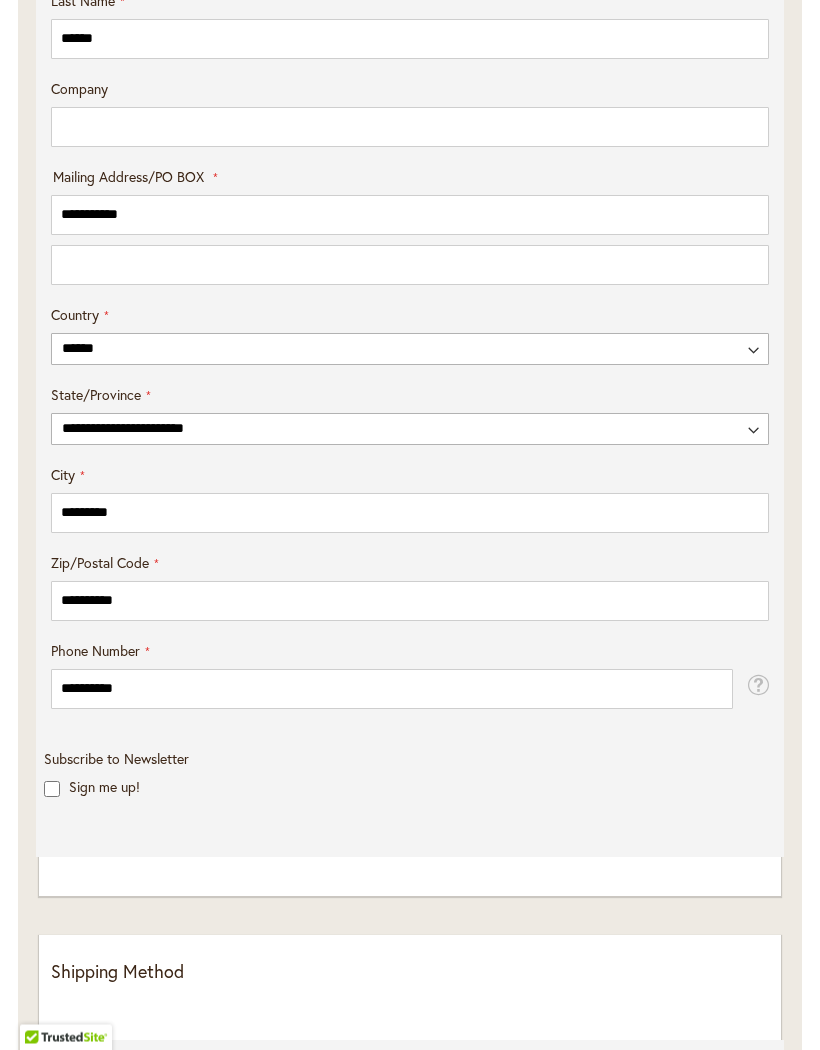 scroll, scrollTop: 796, scrollLeft: 0, axis: vertical 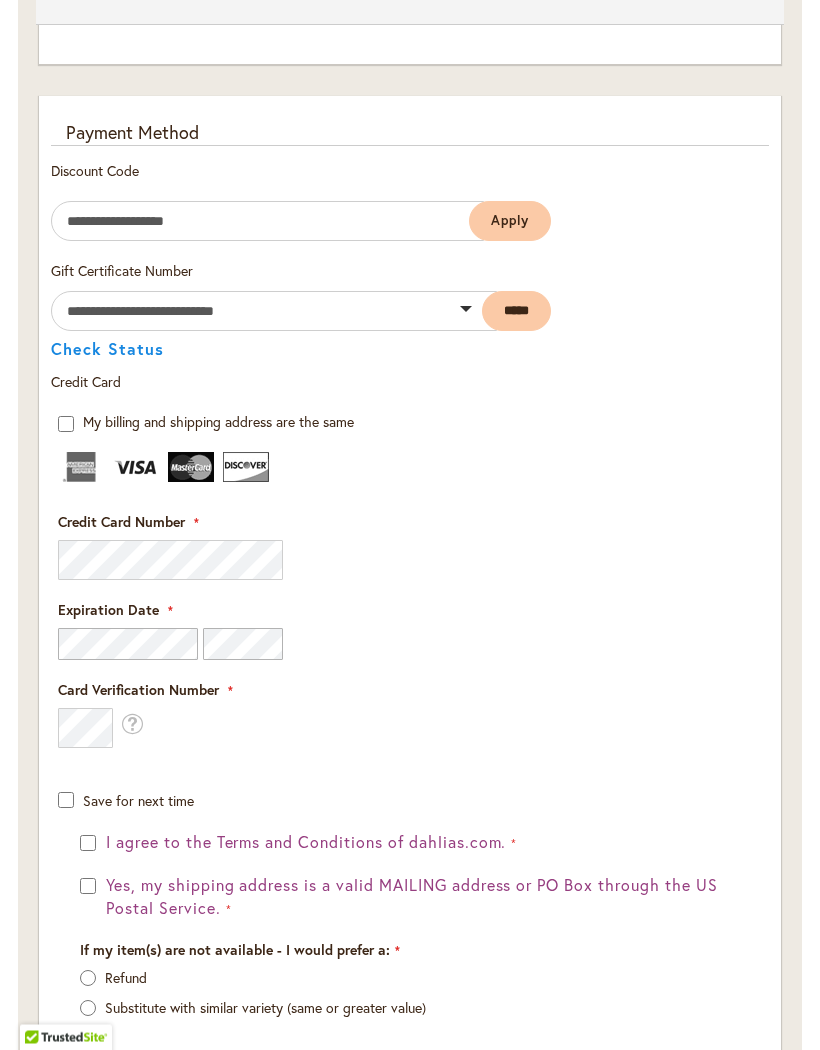 click on "I agree to the Terms and Conditions of dahlias.com." at bounding box center (306, 842) 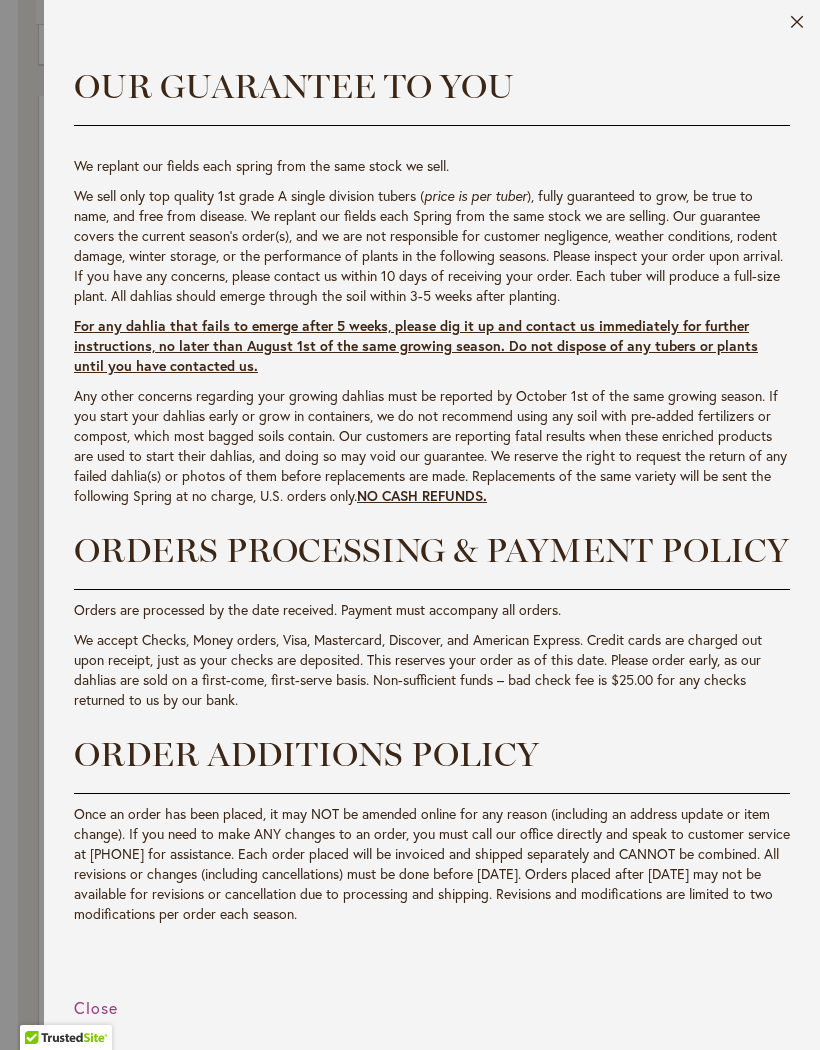 click on "Once an order has been placed, it may NOT be amended online for any reason (including an address update or item change). If you need to make ANY changes to an order, you must call our office directly and speak to customer service at [PHONE] for assistance. Each order placed will be invoiced and shipped separately and CANNOT be combined. All revisions or changes (including cancellations) must be done before [DATE]. Orders placed after [DATE] may not be available for revisions or cancellation due to processing and shipping. Revisions and modifications are limited to two modifications per order each season." at bounding box center (432, 864) 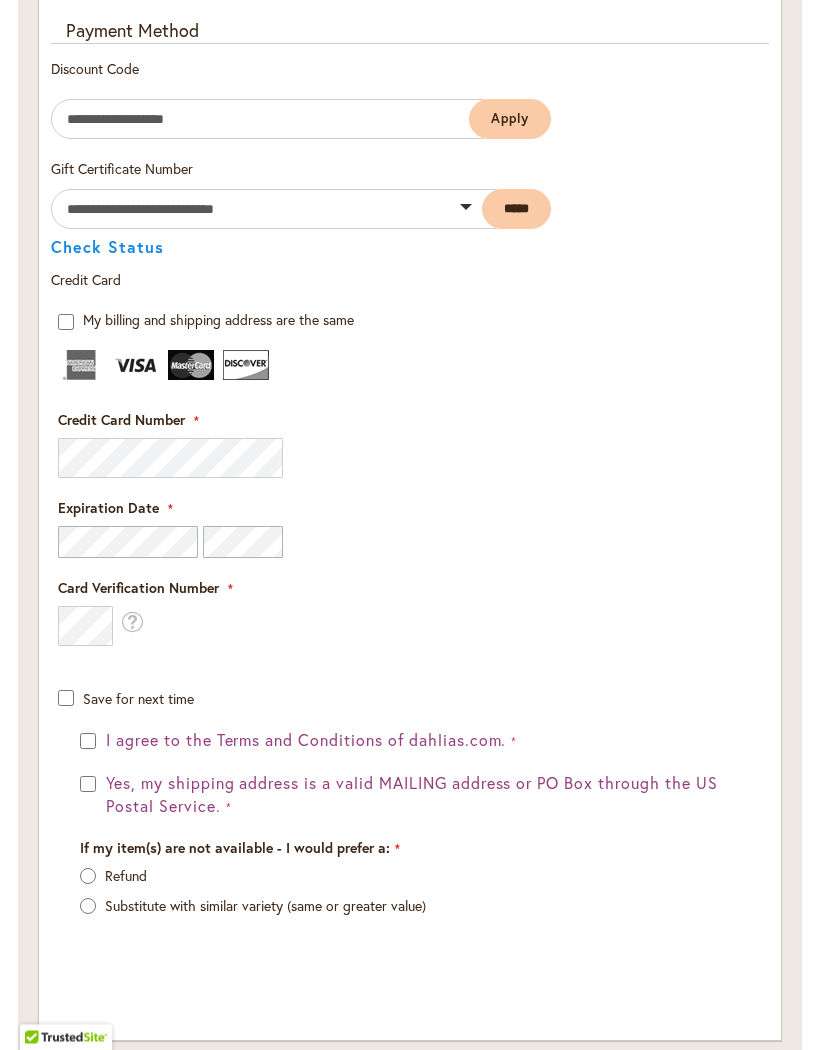 scroll, scrollTop: 2295, scrollLeft: 0, axis: vertical 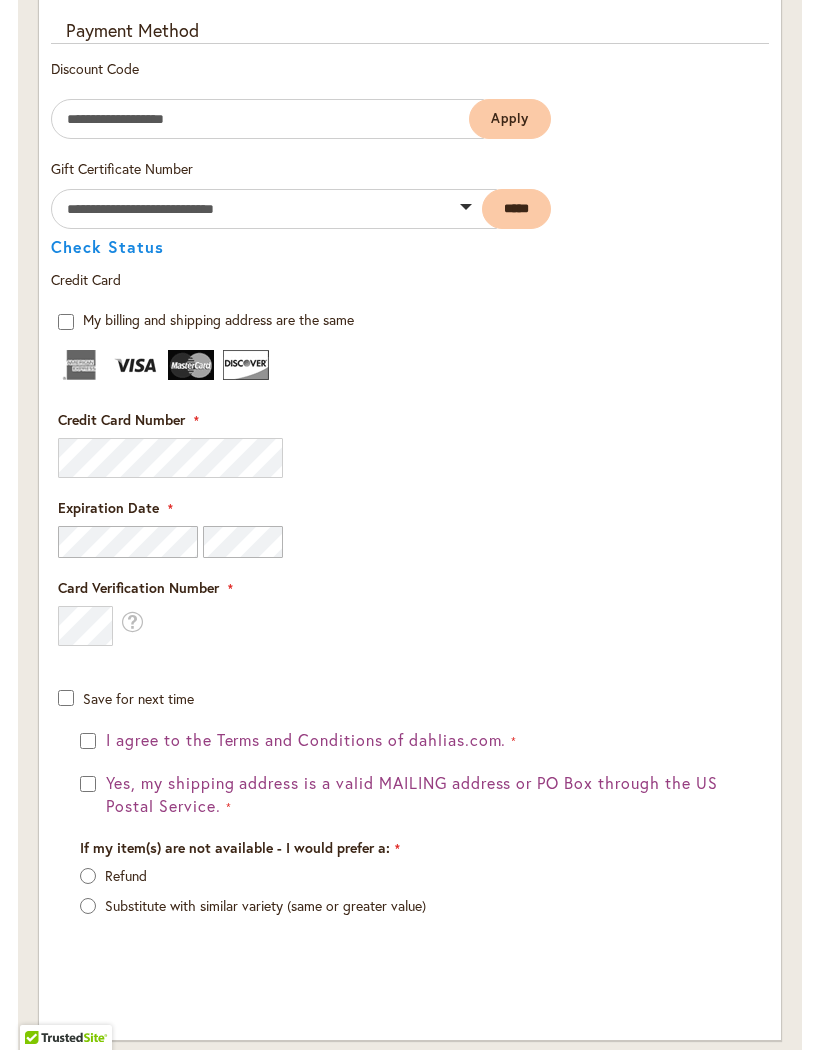 click on "Refund" at bounding box center [126, 875] 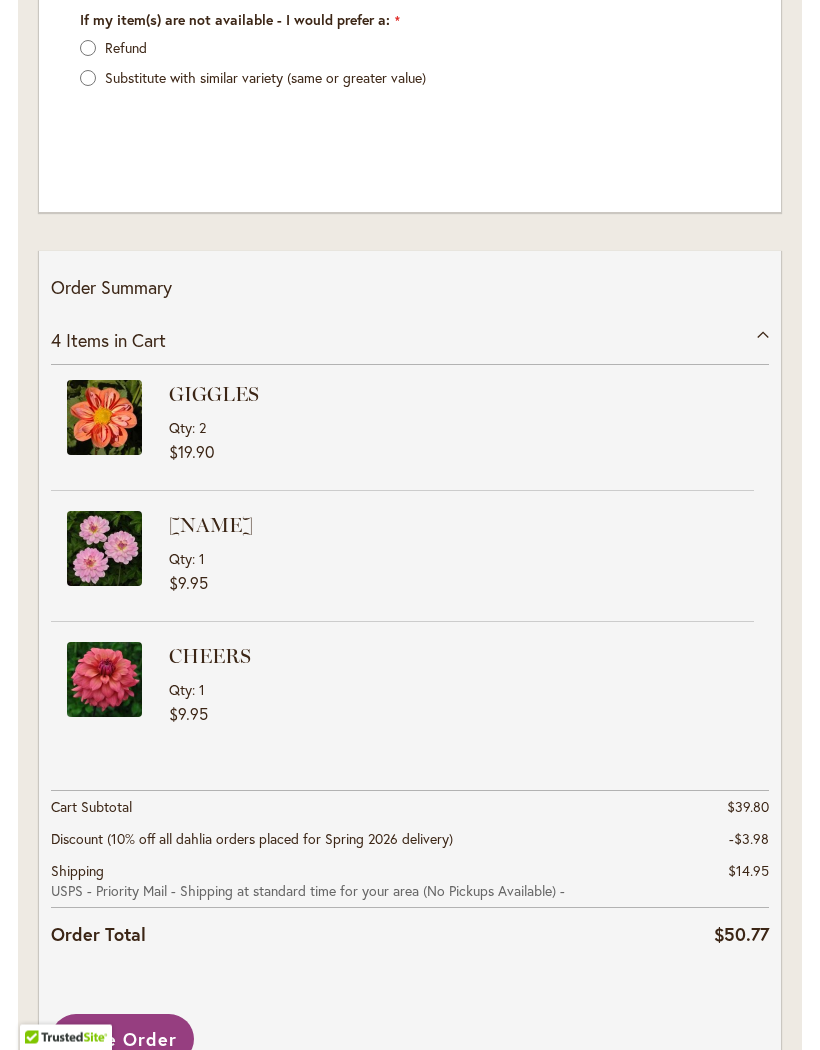 scroll, scrollTop: 3127, scrollLeft: 0, axis: vertical 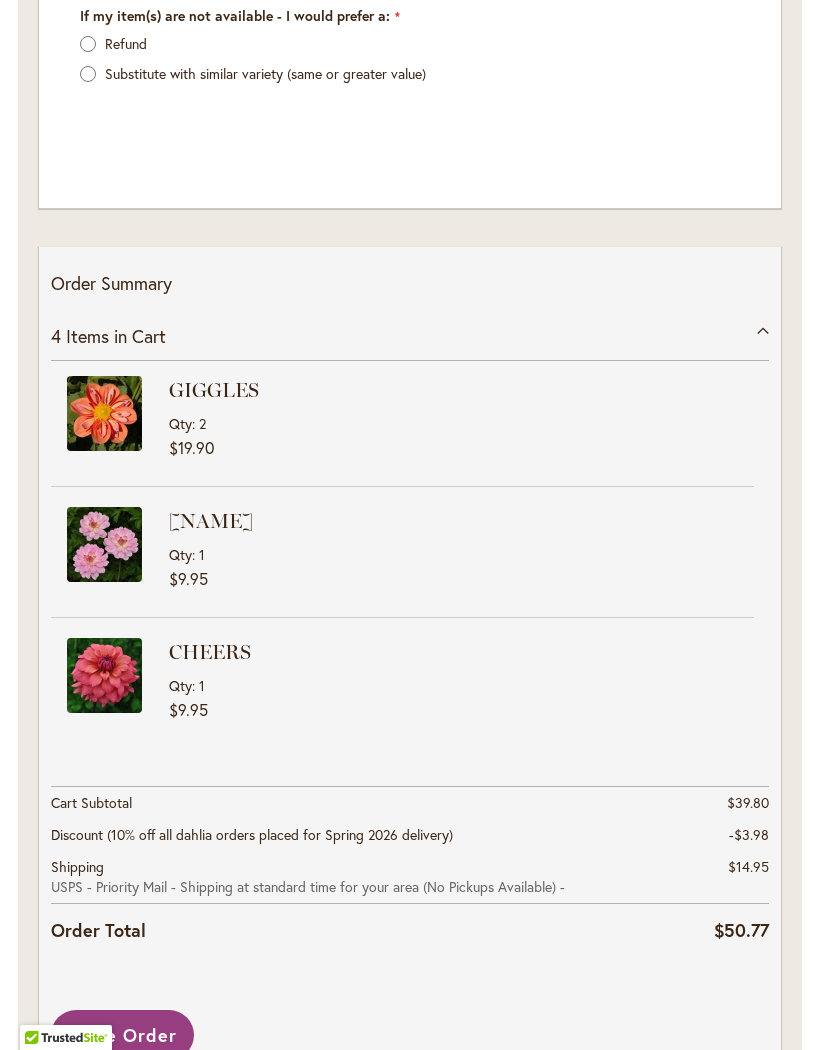 click on "Place Order" at bounding box center [122, 1035] 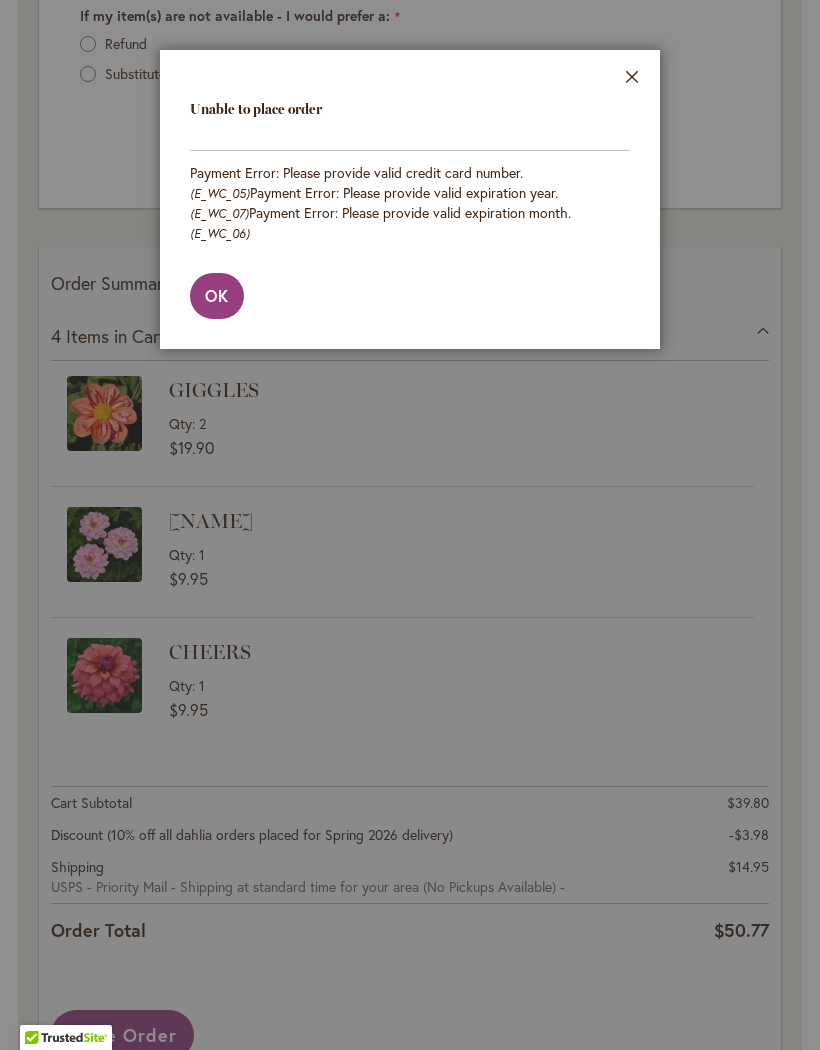 click on "Close" at bounding box center [632, 81] 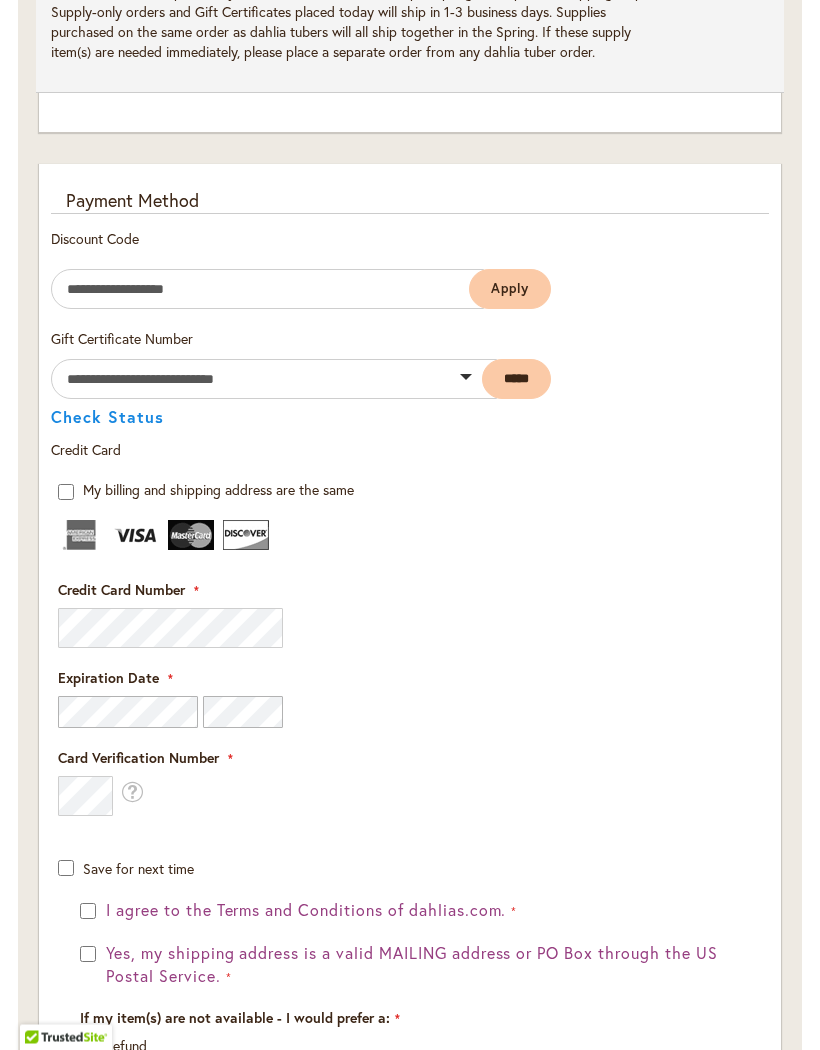 scroll, scrollTop: 2037, scrollLeft: 0, axis: vertical 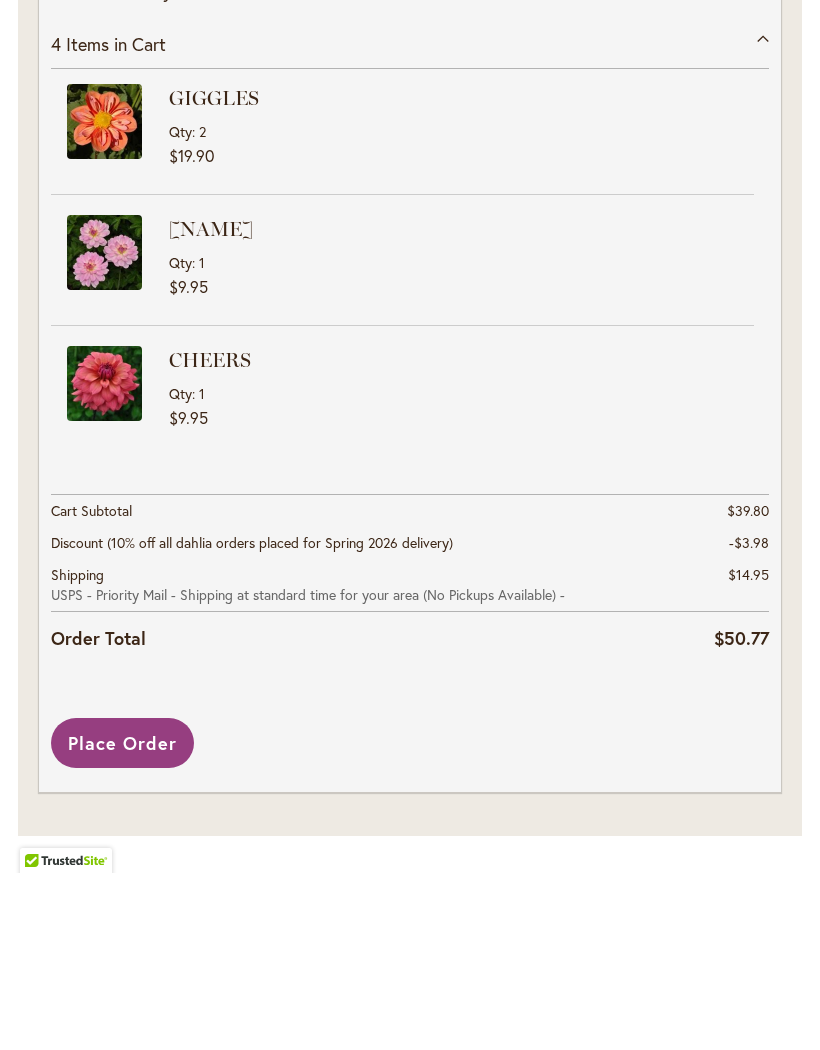 click on "Place Order" at bounding box center (122, 920) 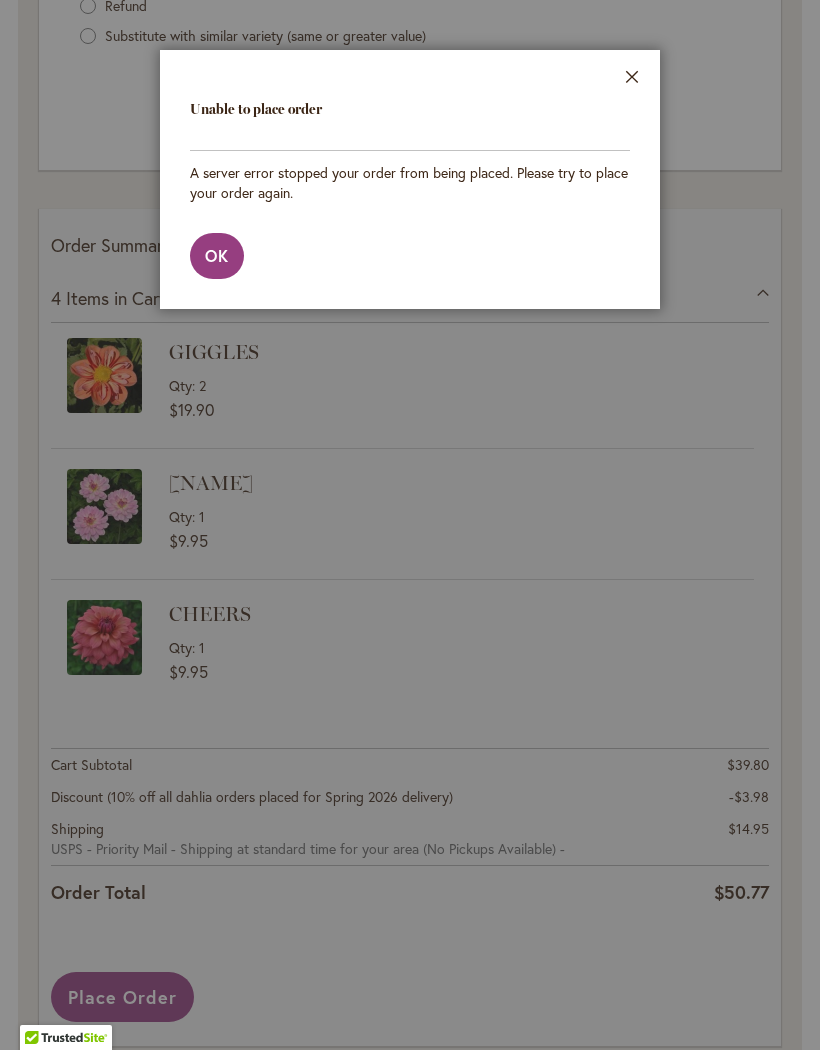 click on "OK" at bounding box center [217, 255] 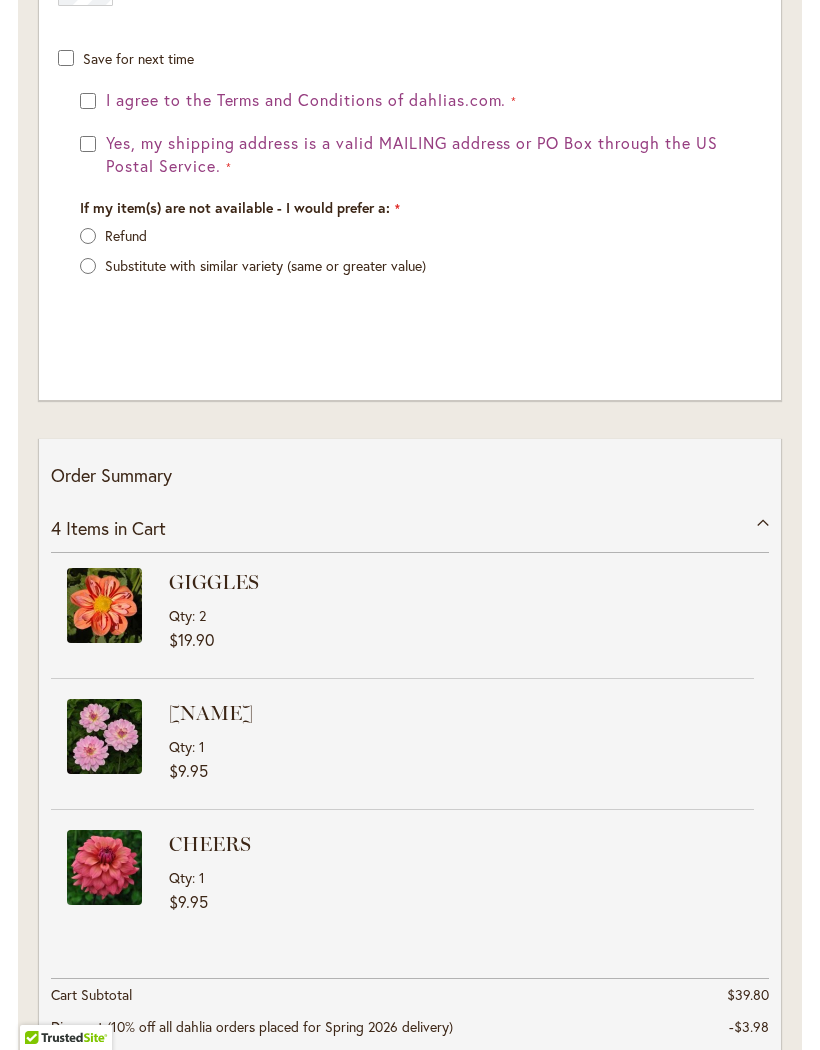 scroll, scrollTop: 3165, scrollLeft: 0, axis: vertical 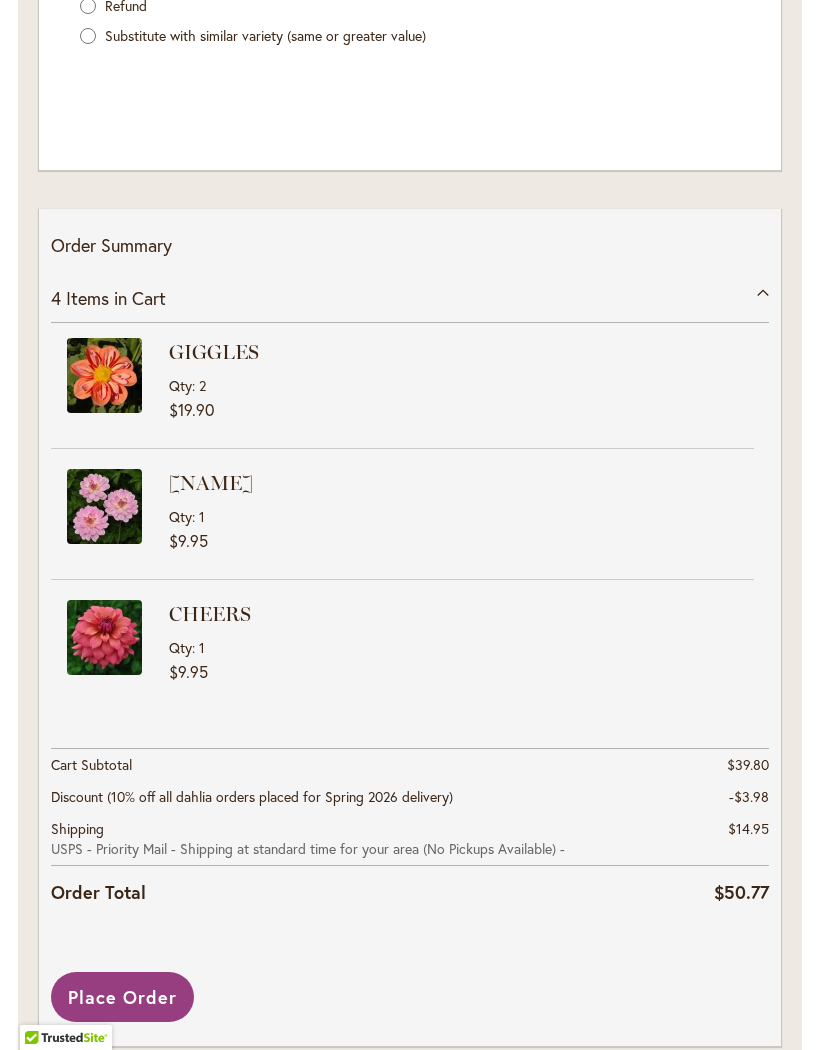 click on "Place Order" at bounding box center [122, 997] 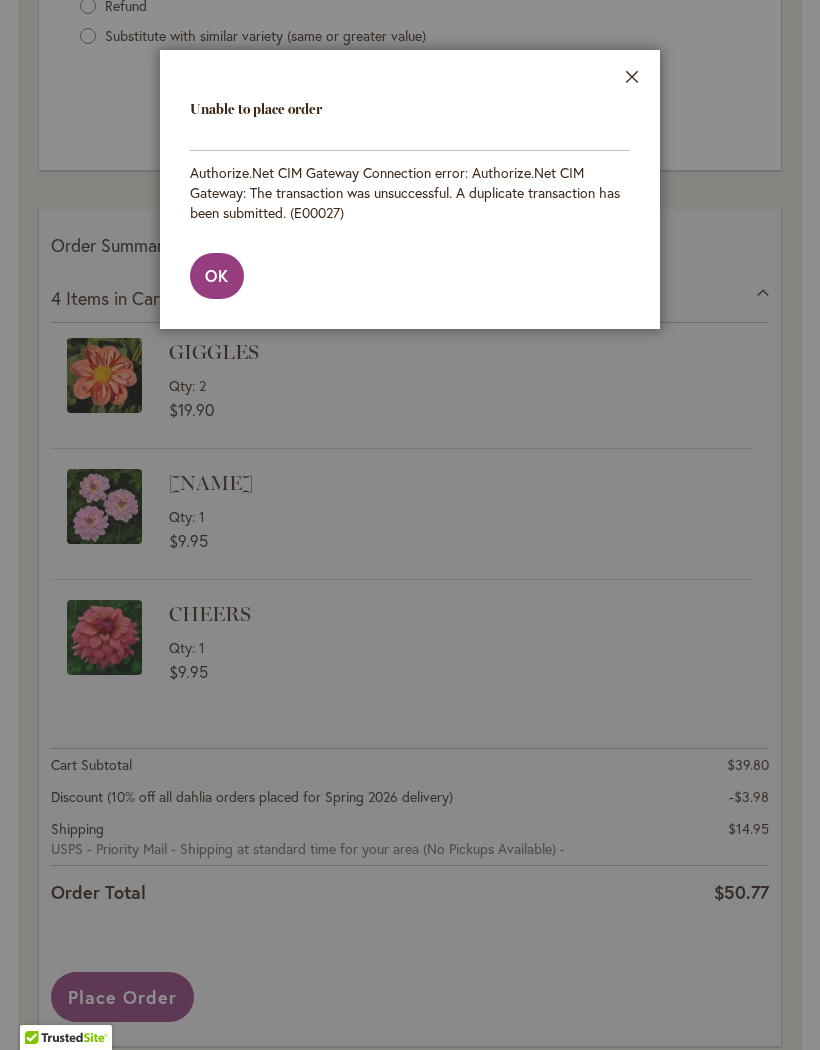 click on "Close" at bounding box center (632, 81) 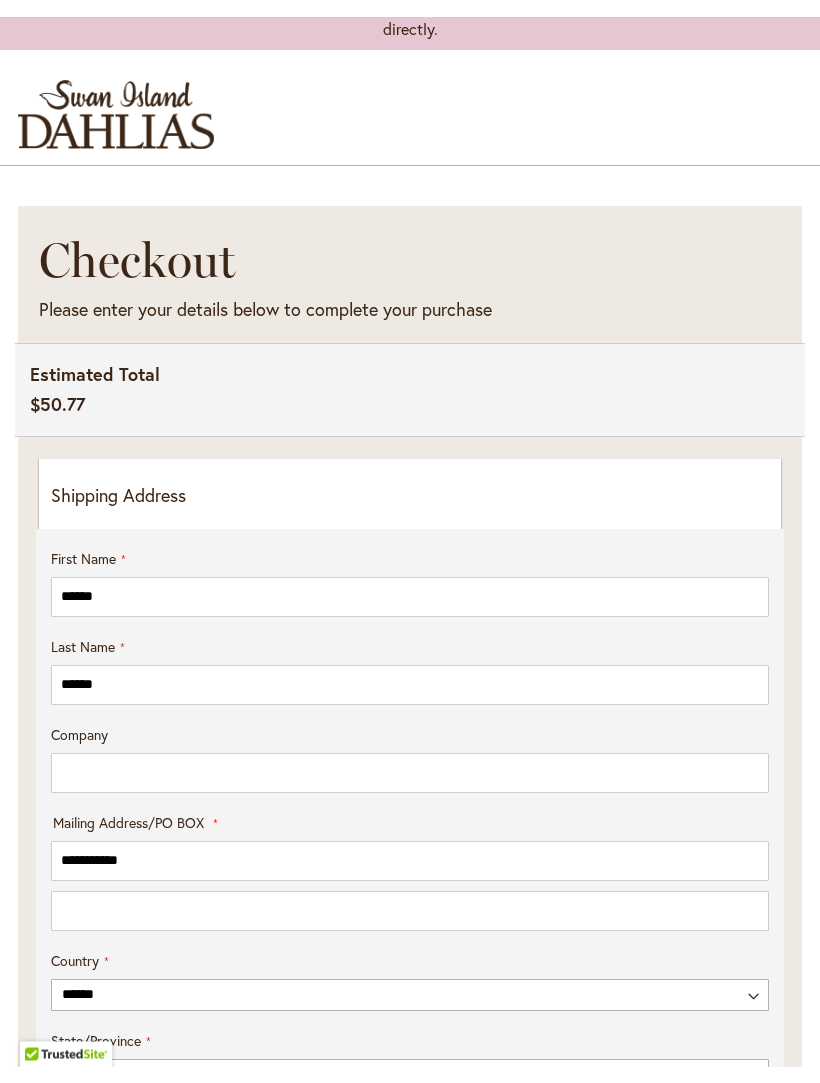 scroll, scrollTop: 0, scrollLeft: 0, axis: both 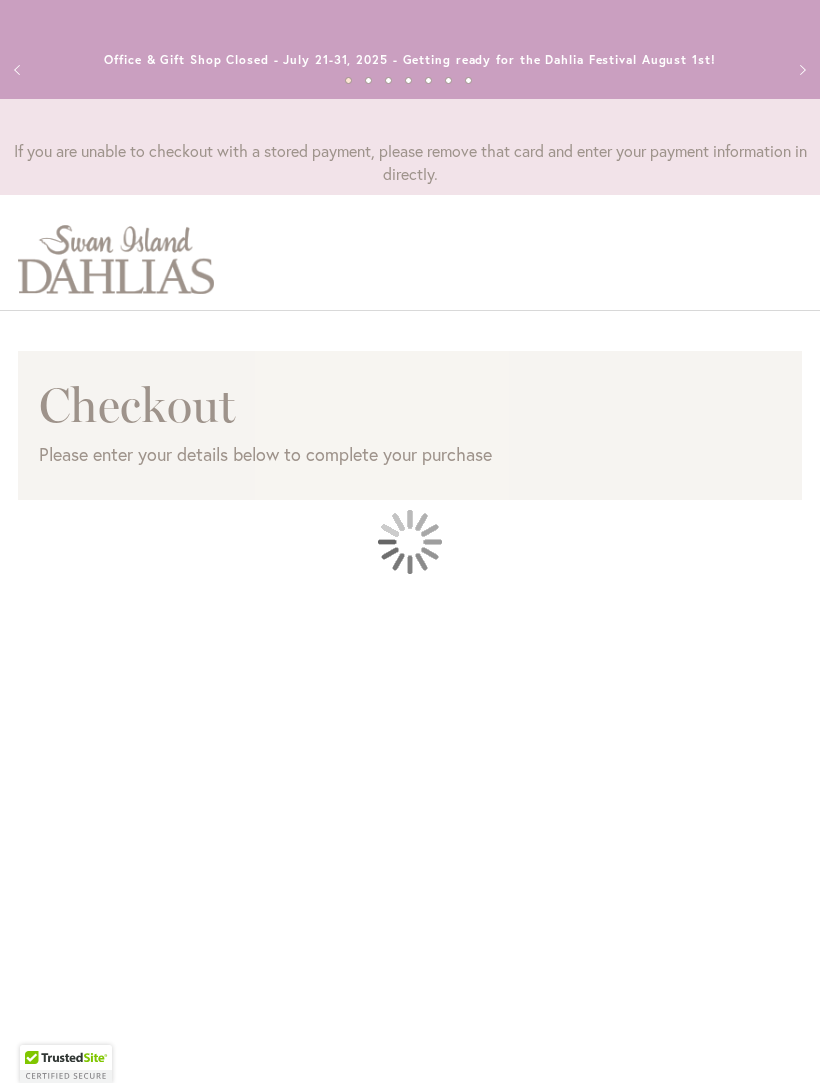 select on "**" 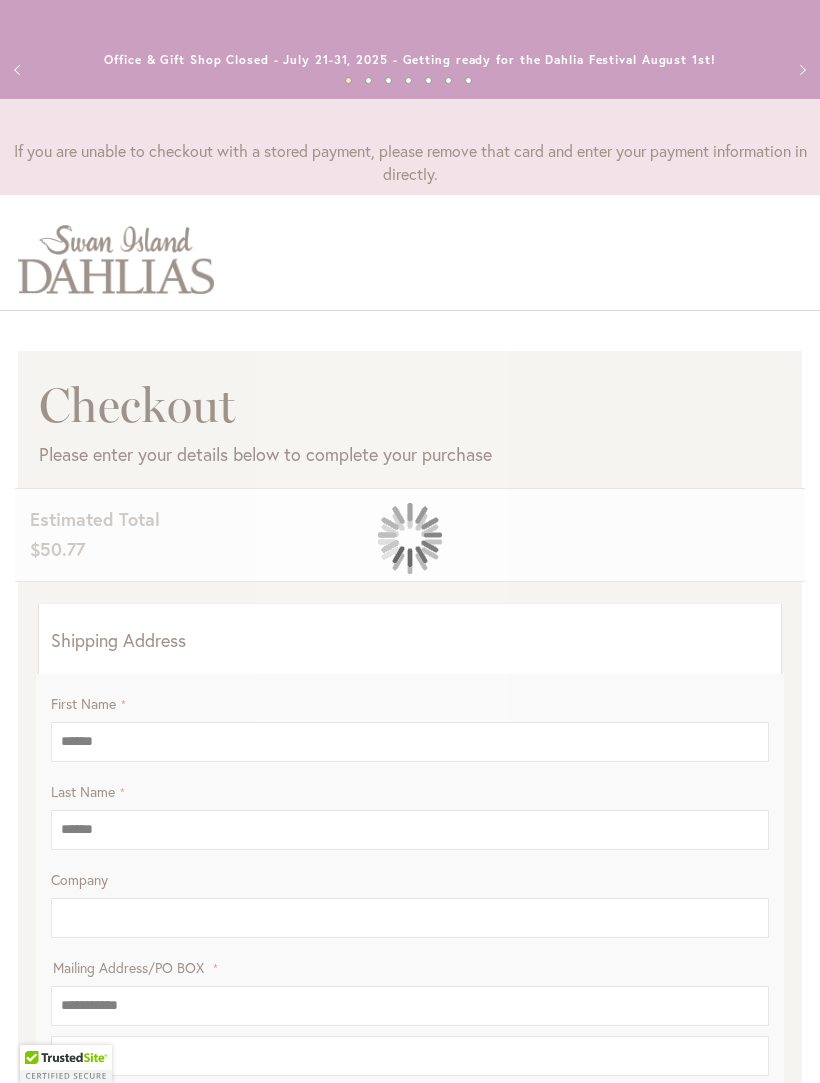 select on "**********" 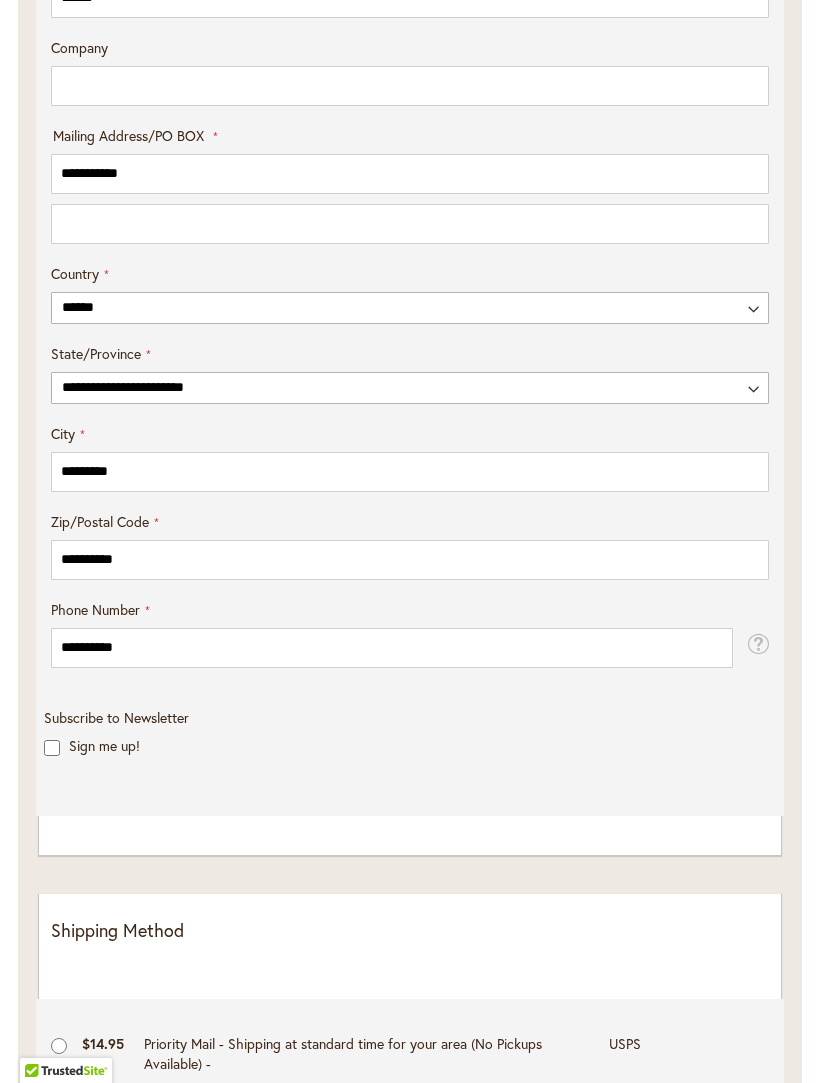scroll, scrollTop: 767, scrollLeft: 0, axis: vertical 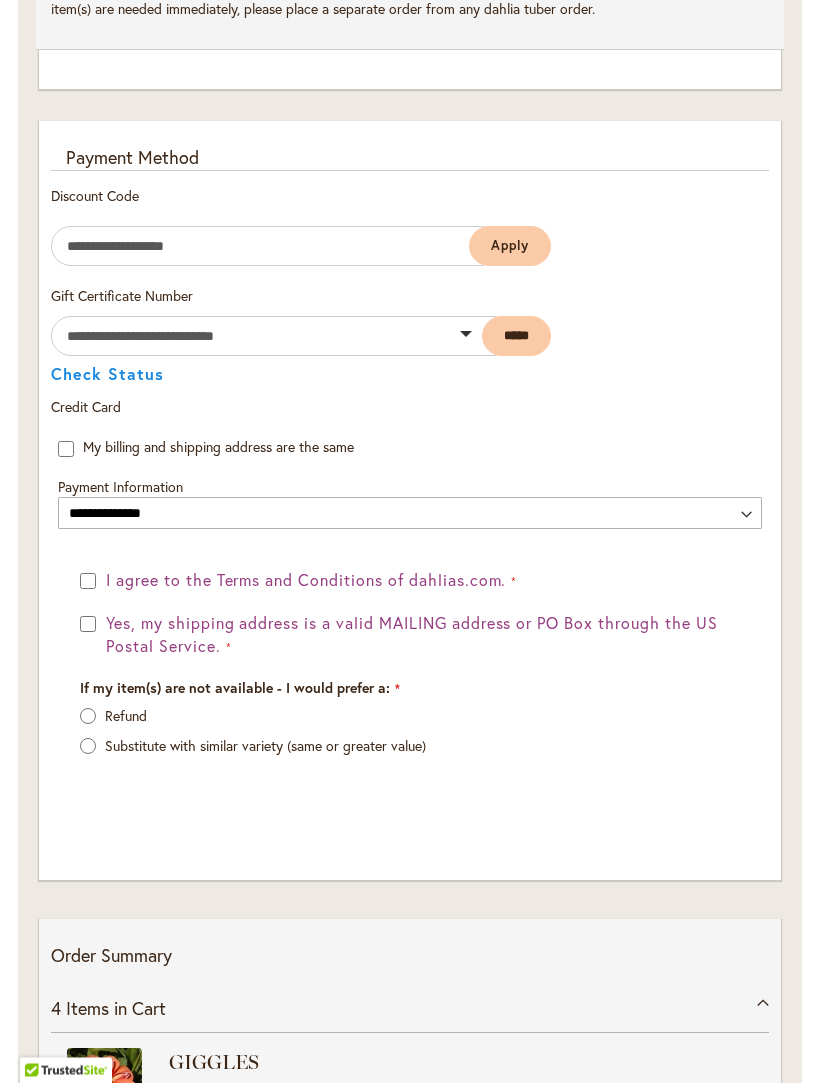 click on "I agree to the Terms and Conditions of dahlias.com." at bounding box center [309, 581] 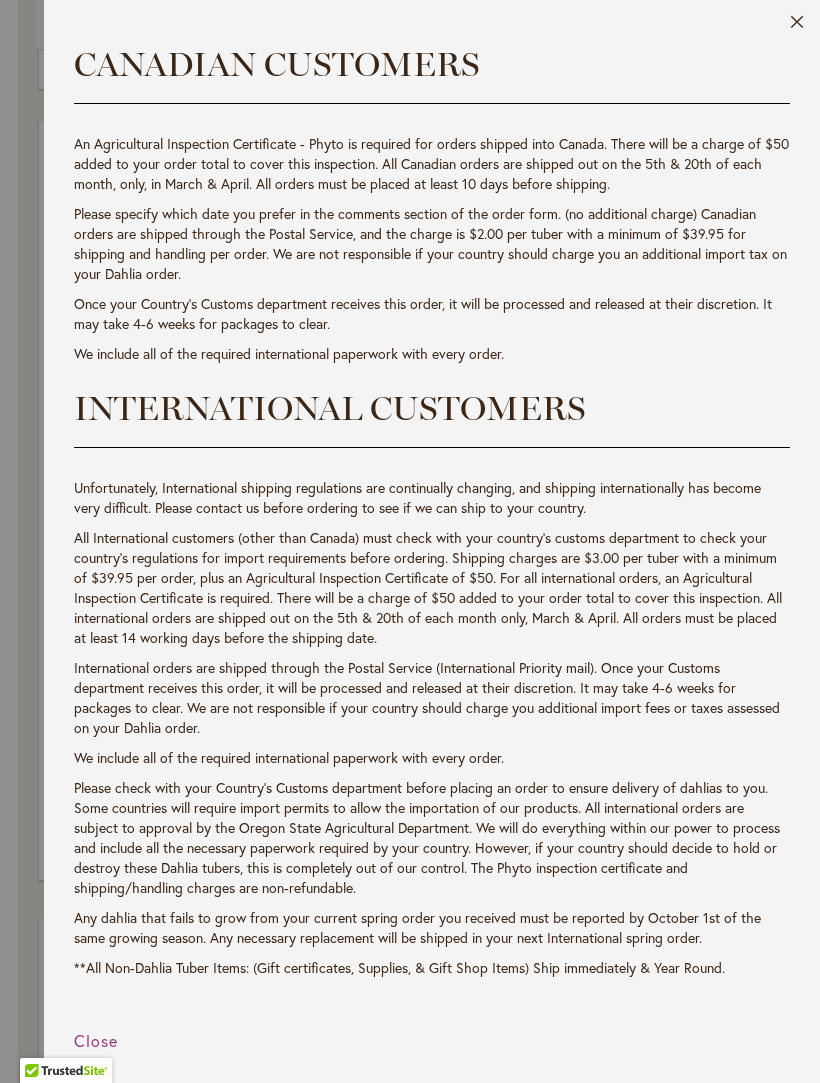 scroll, scrollTop: 3513, scrollLeft: 0, axis: vertical 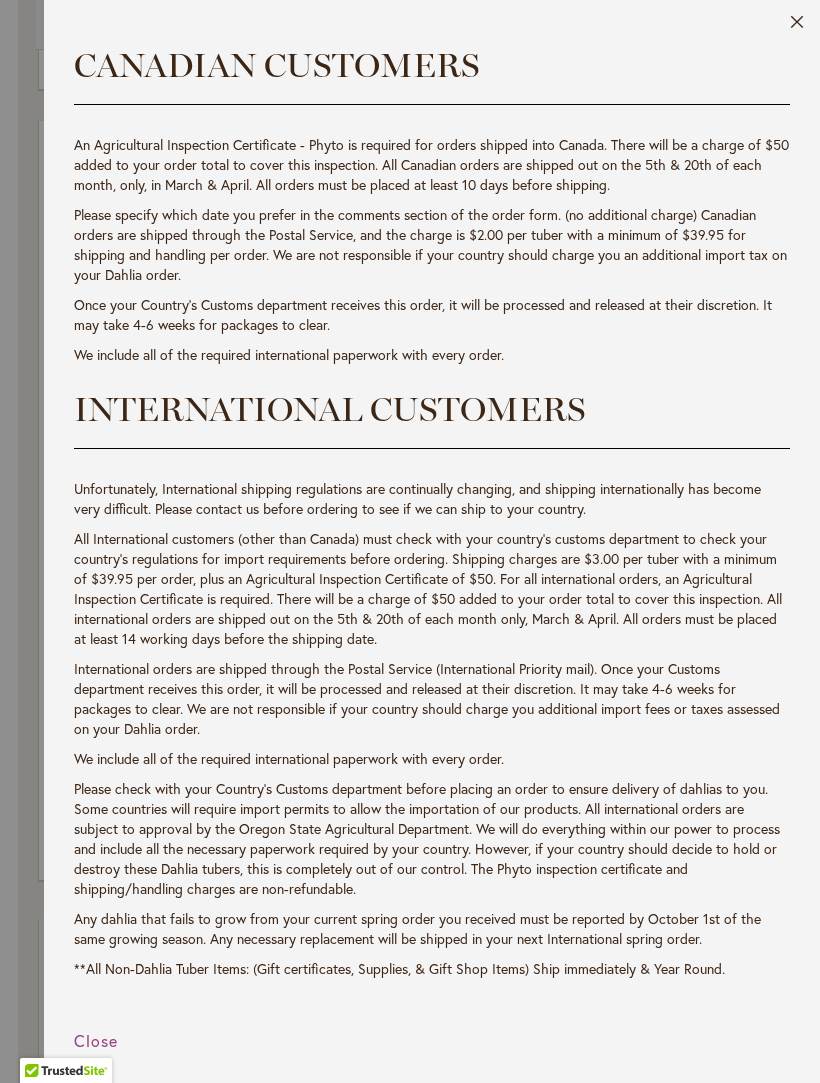 click on "Close" at bounding box center (432, 1031) 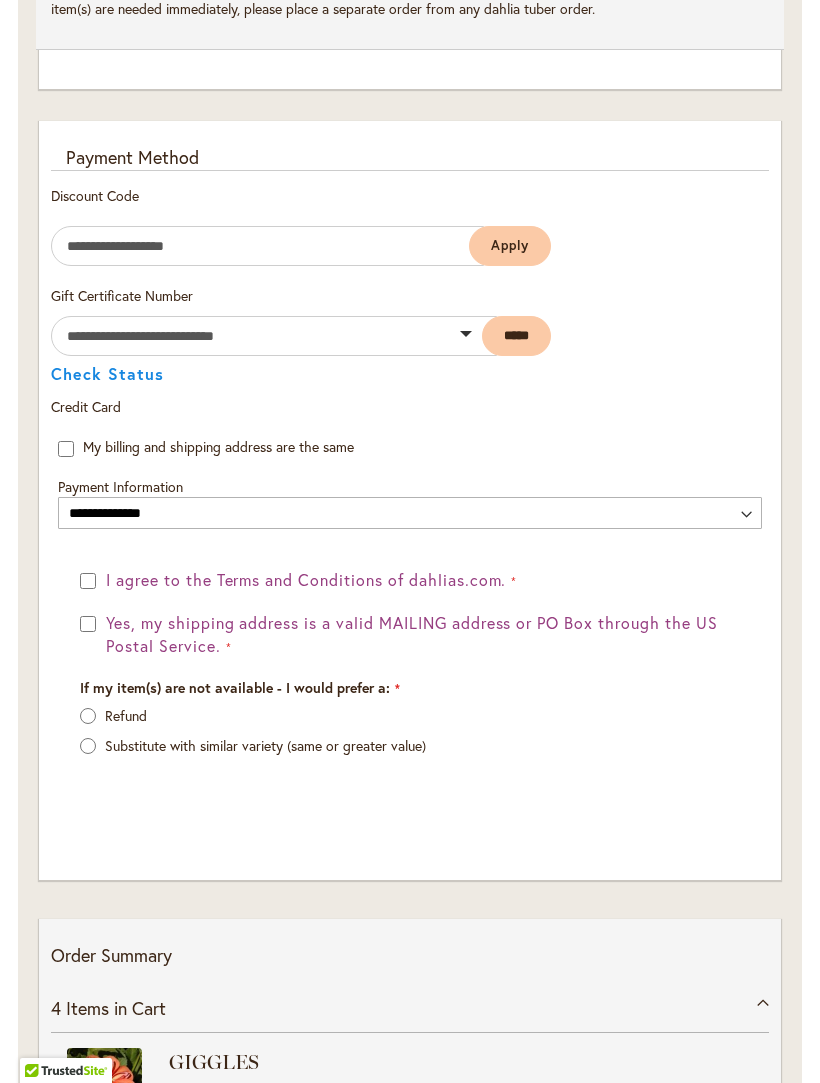 click on "I agree to the Terms and Conditions of dahlias.com." at bounding box center [309, 580] 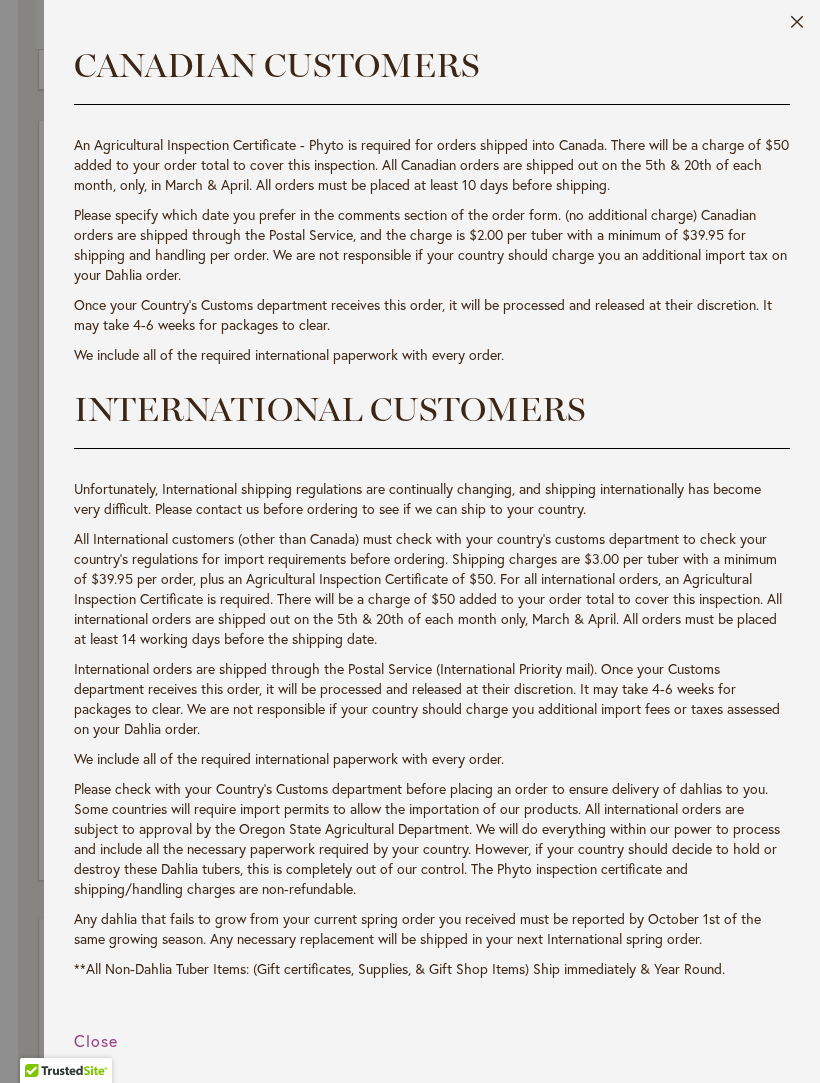click at bounding box center (410, 541) 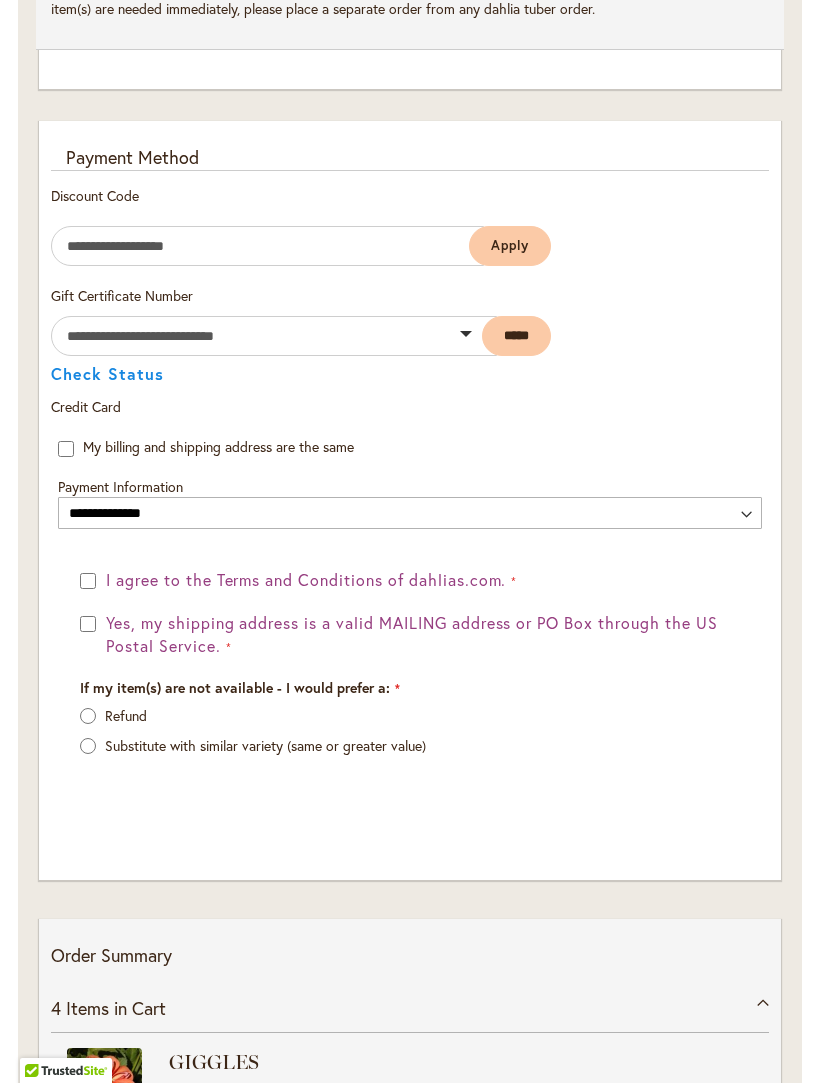 click on "Yes, my shipping address is a valid MAILING address or PO Box through the US Postal Service." at bounding box center (420, 635) 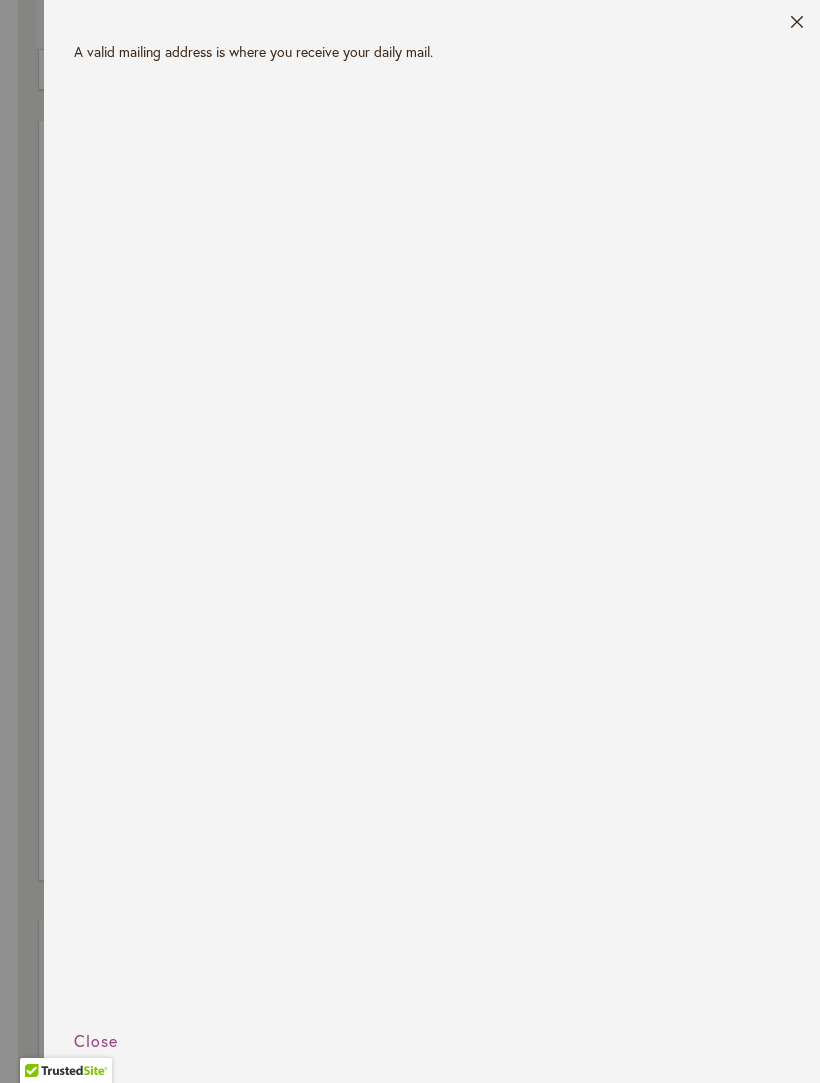 click at bounding box center (410, 541) 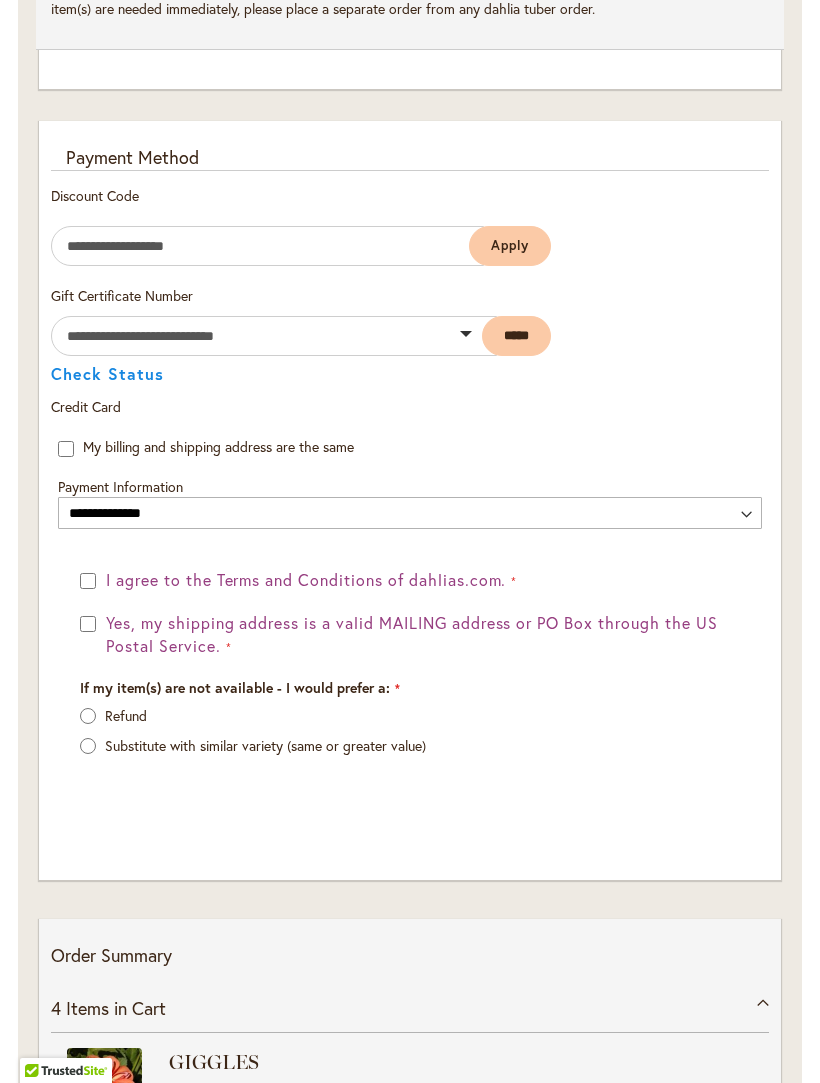 click on "Yes, my shipping address is a valid MAILING address or PO Box through the US Postal Service." at bounding box center (420, 635) 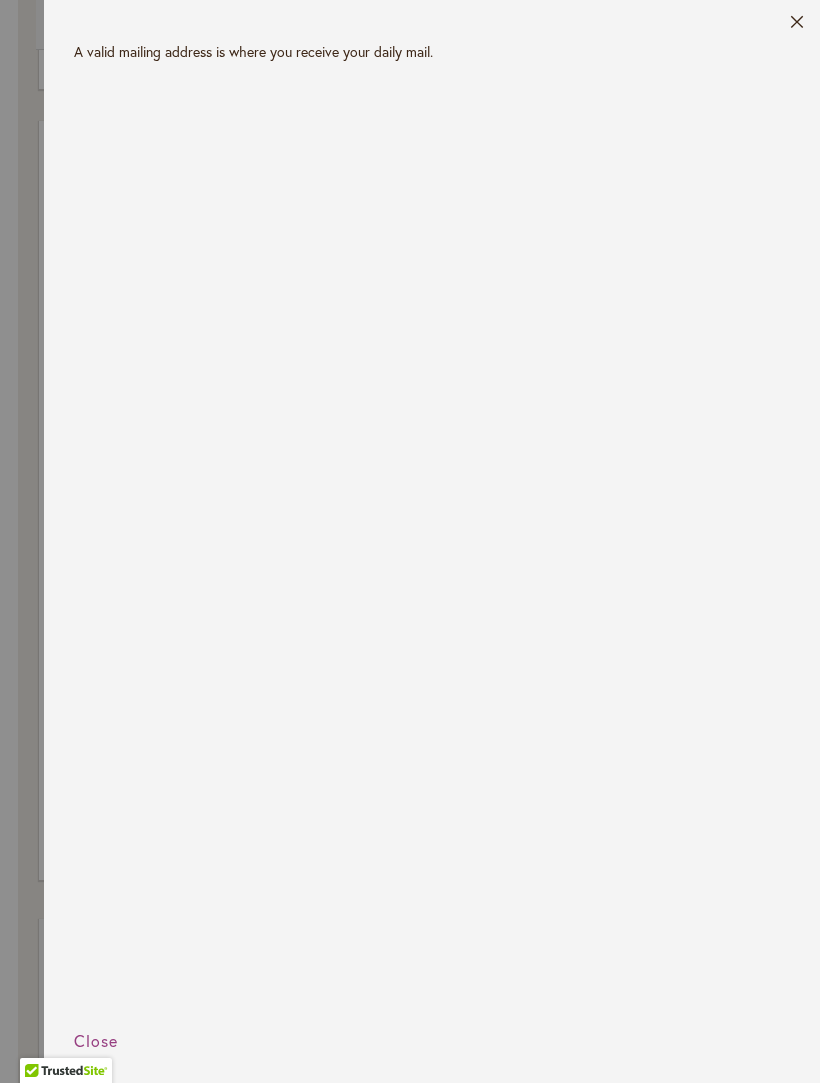 click at bounding box center (410, 541) 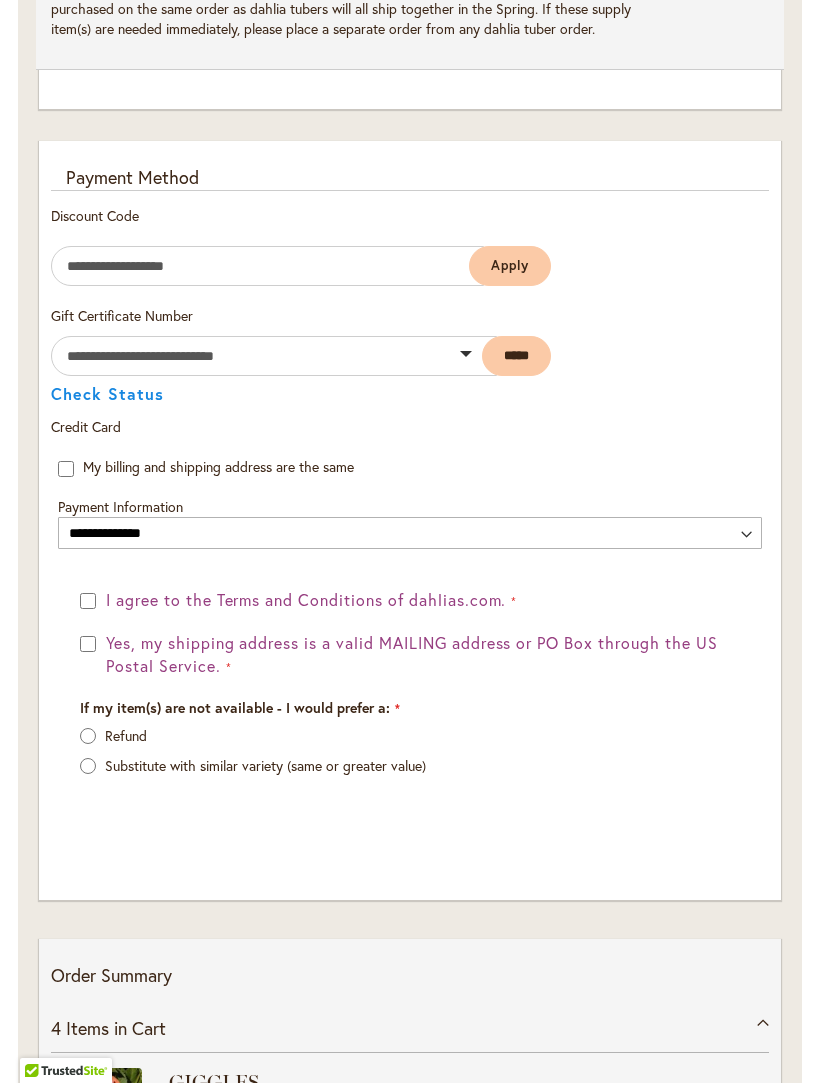 scroll, scrollTop: 2142, scrollLeft: 0, axis: vertical 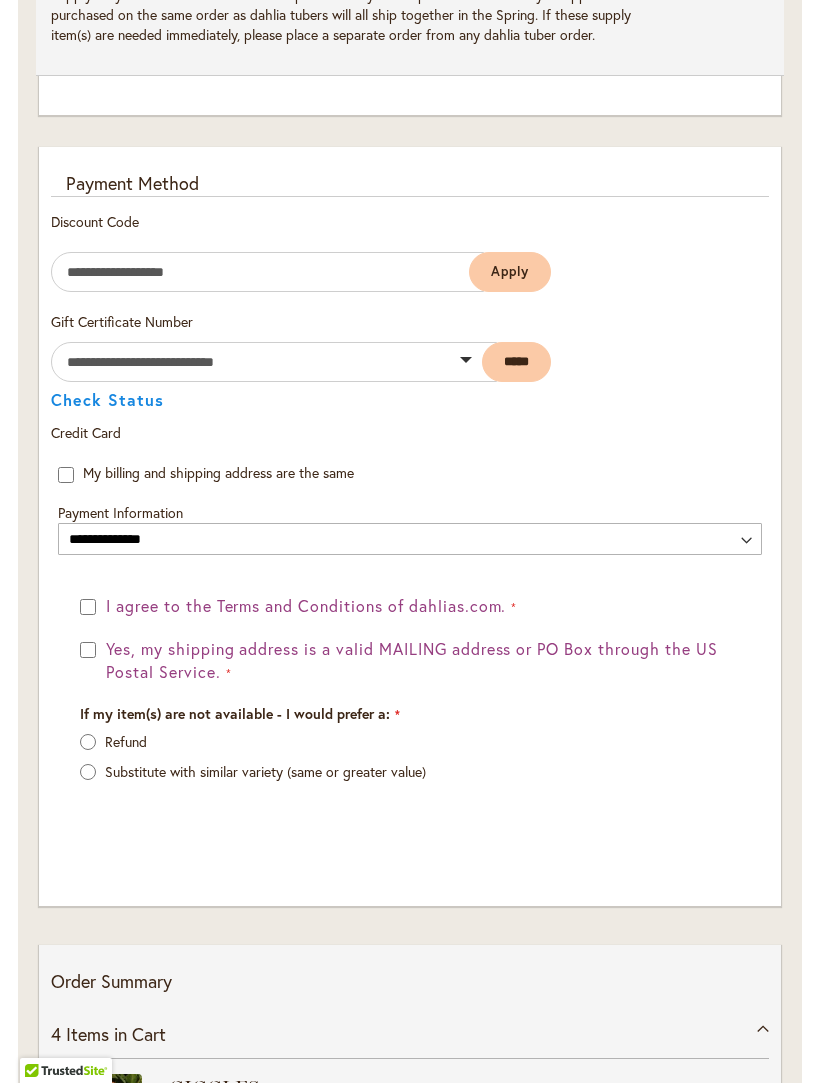 click on "Refund" at bounding box center (126, 741) 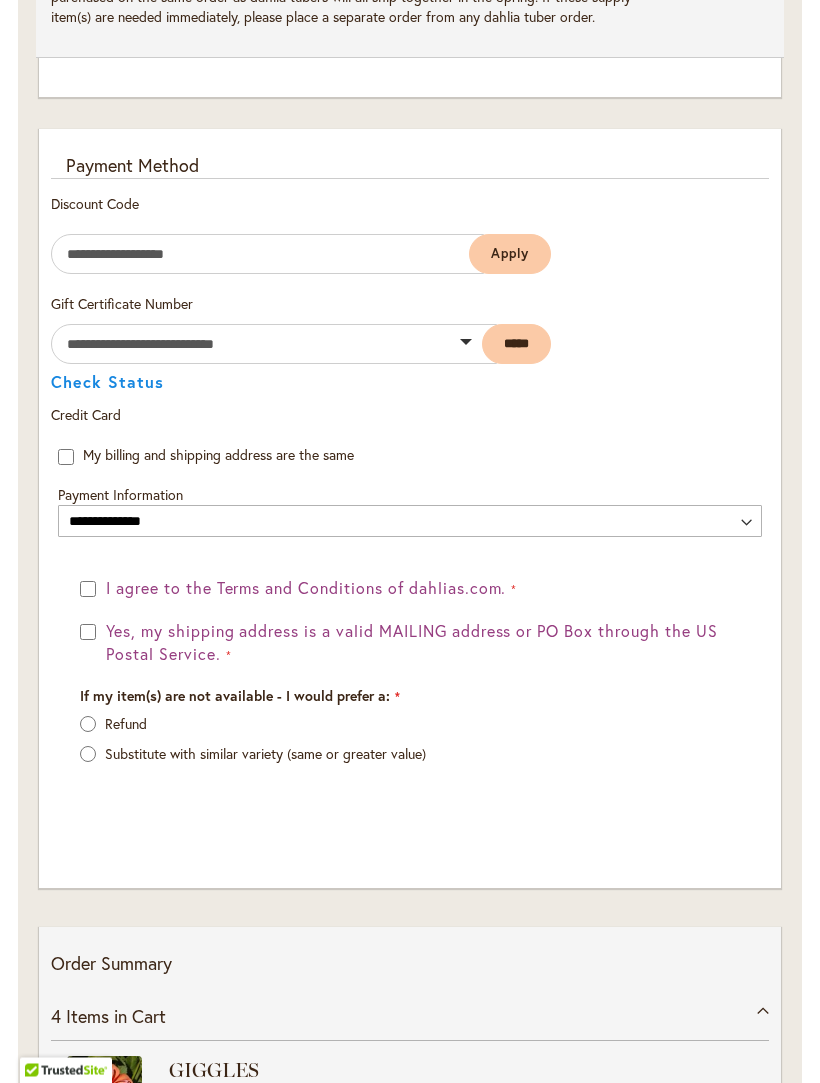 scroll, scrollTop: 2162, scrollLeft: 0, axis: vertical 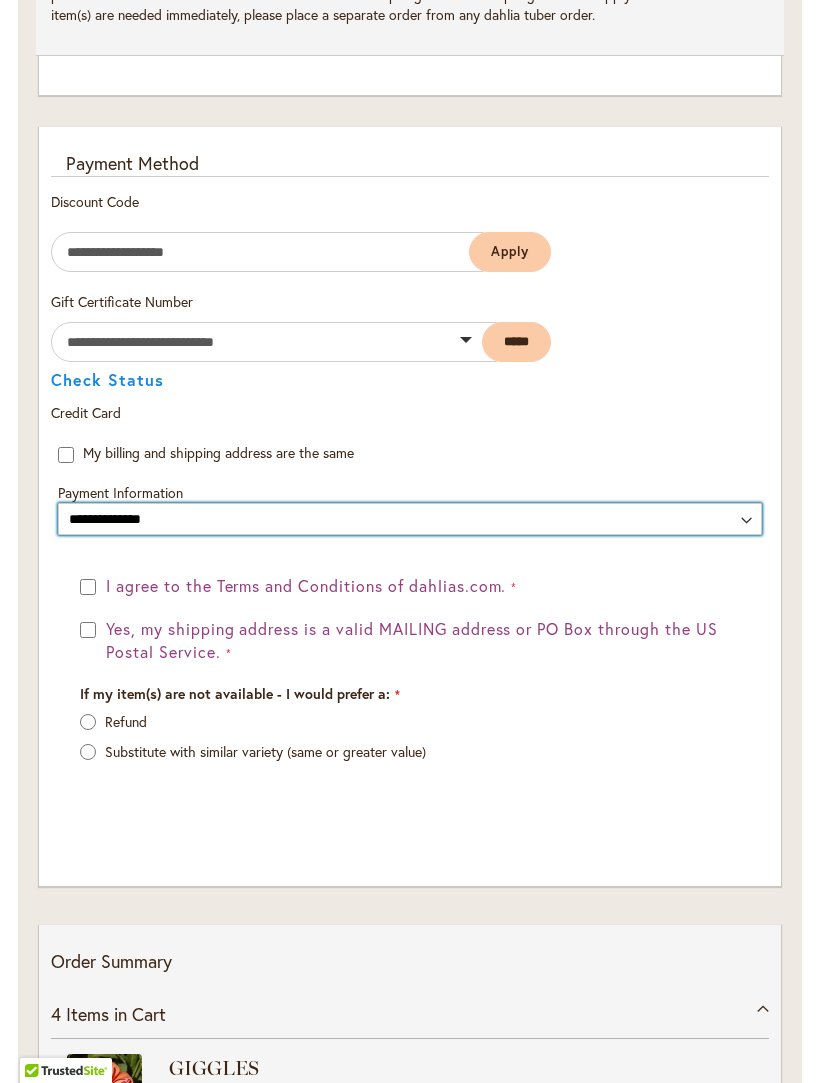 click on "**********" at bounding box center [410, 519] 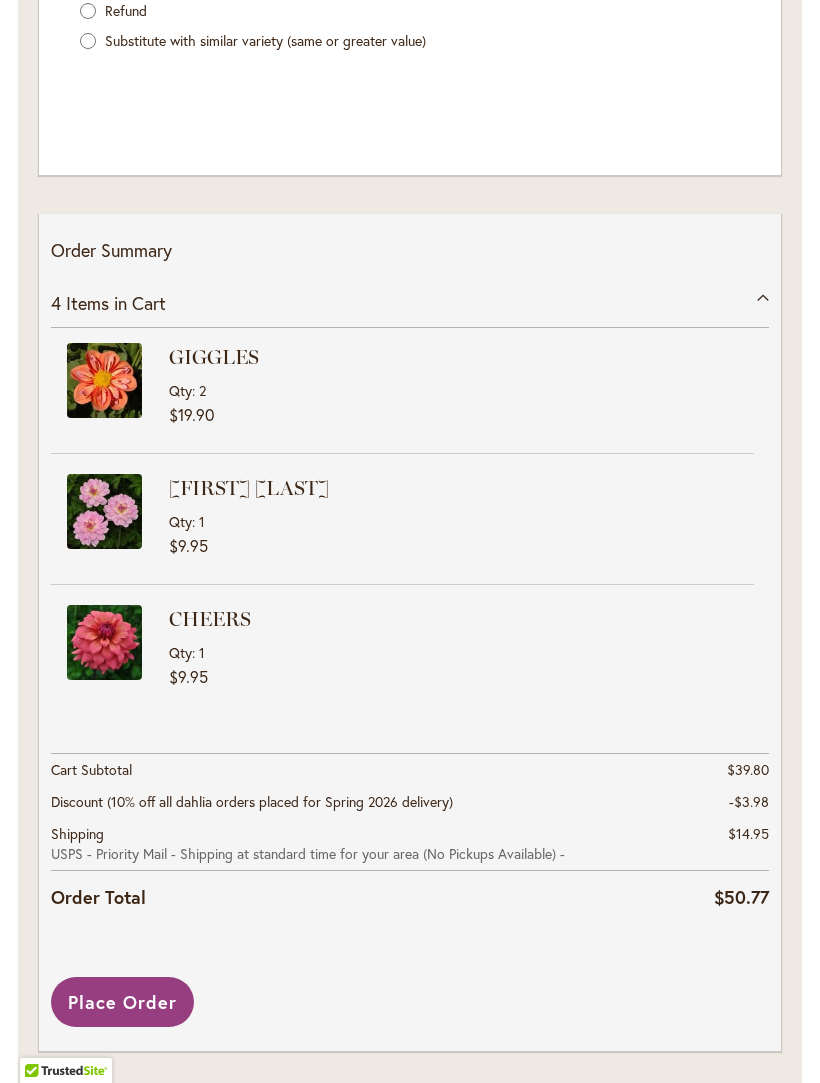 scroll, scrollTop: 2880, scrollLeft: 0, axis: vertical 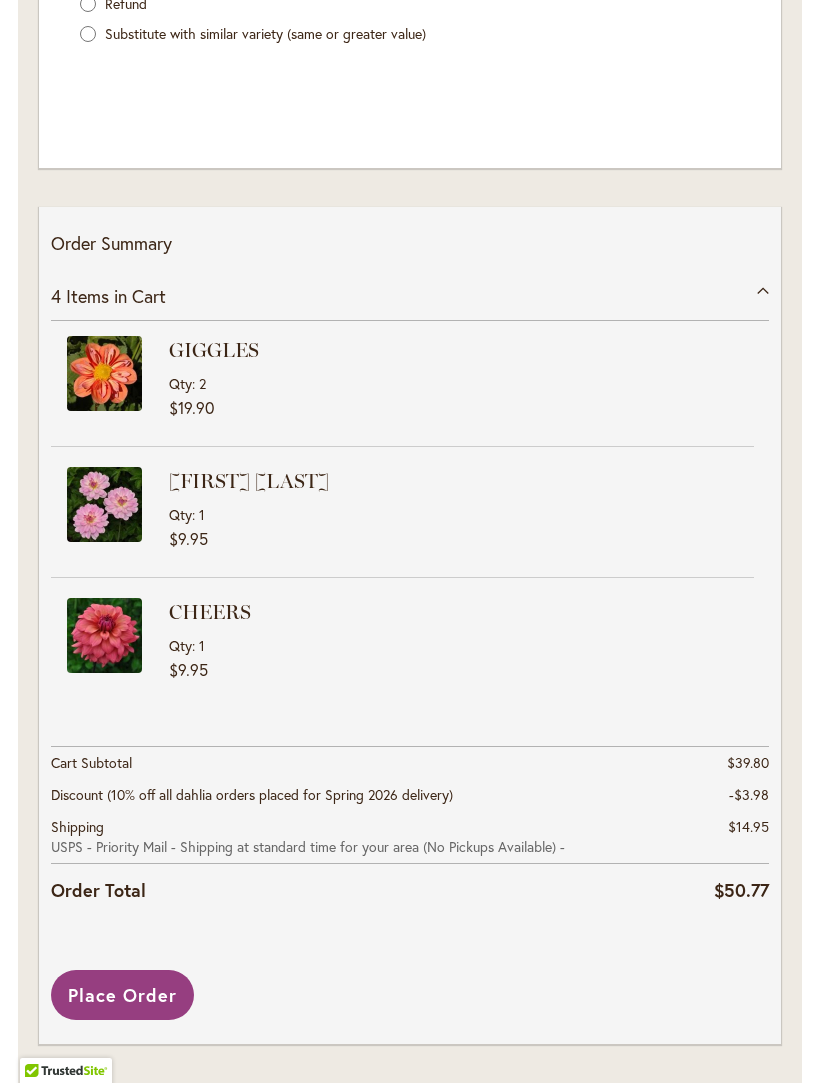 click on "Place Order" at bounding box center [122, 995] 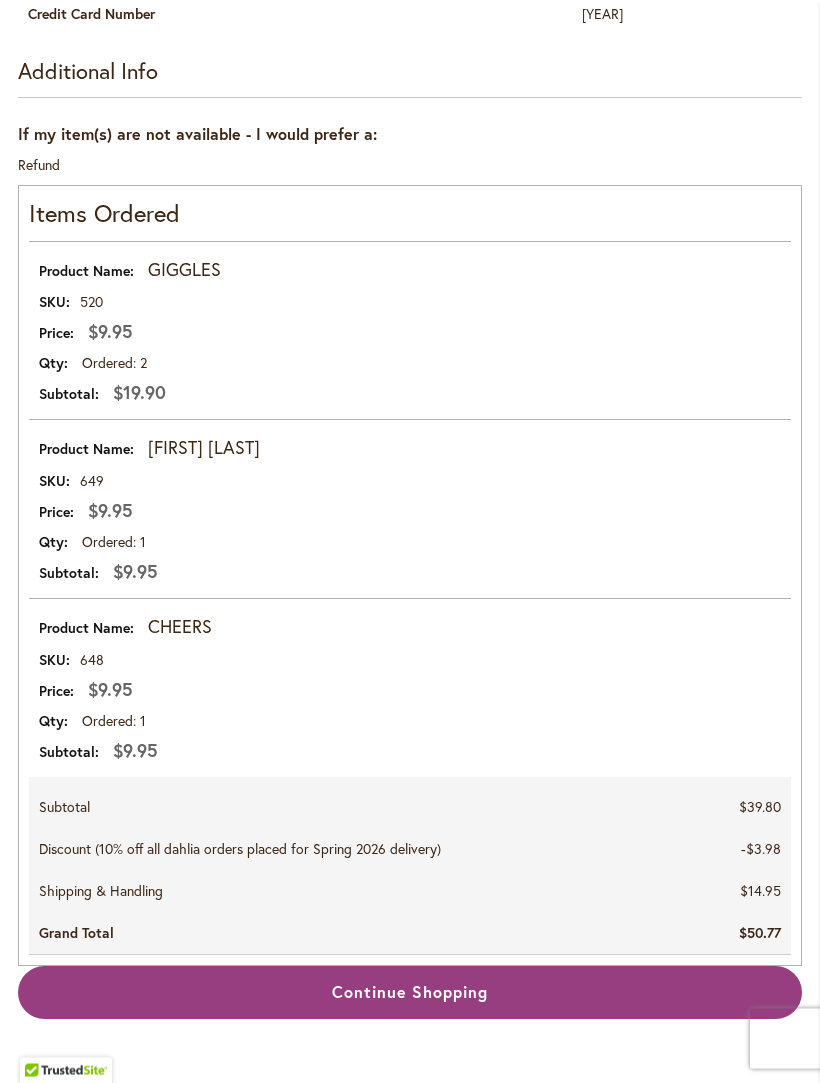 scroll, scrollTop: 1028, scrollLeft: 0, axis: vertical 